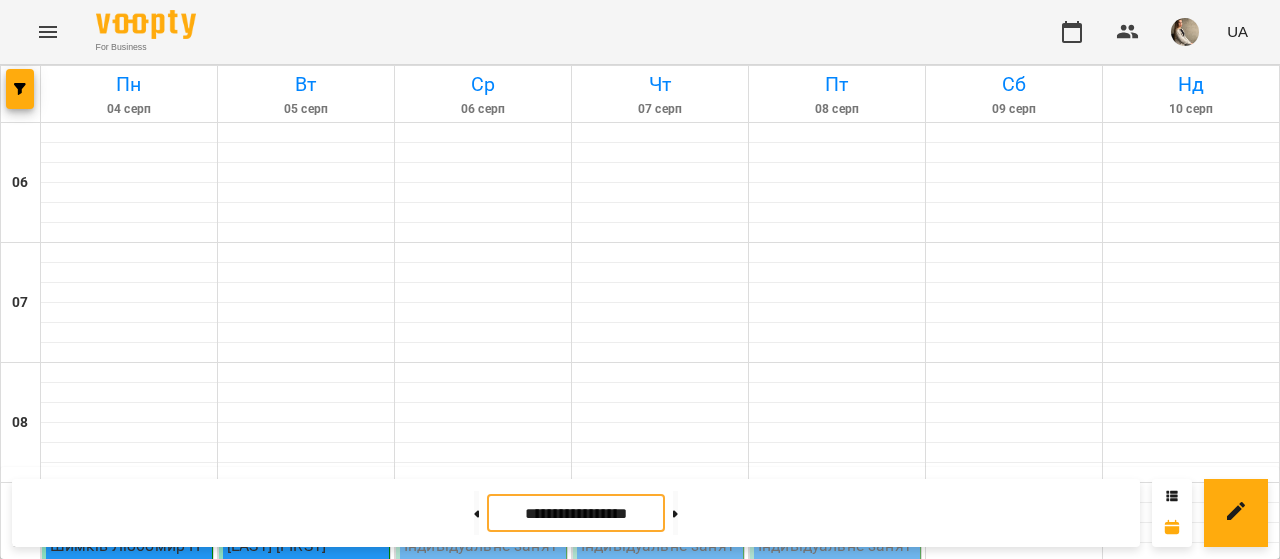 scroll, scrollTop: 0, scrollLeft: 0, axis: both 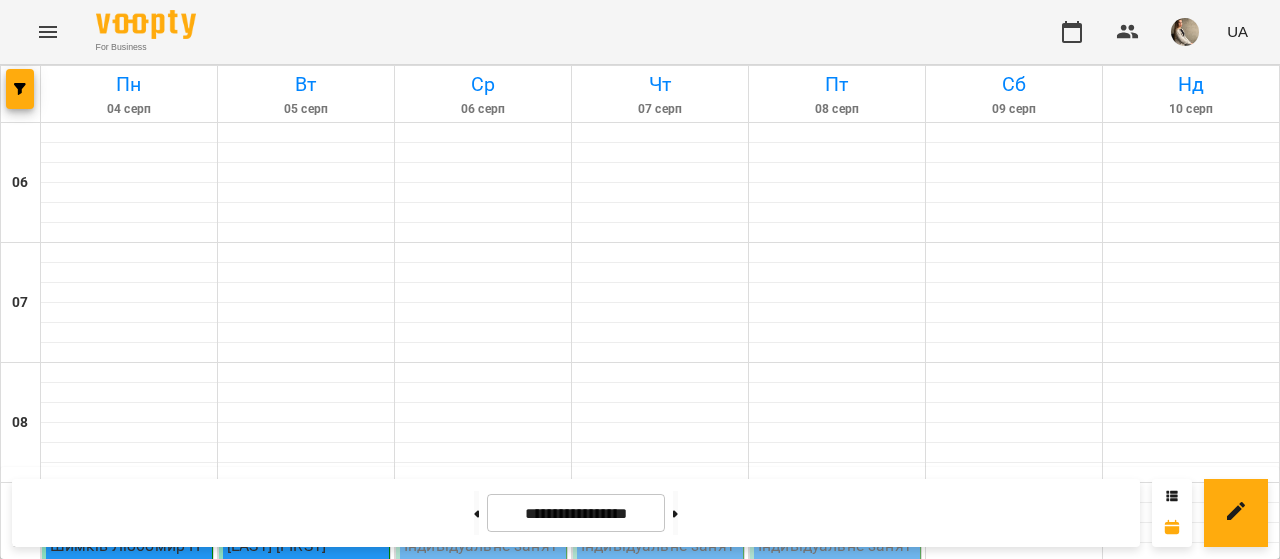 click on "[LAST] [FIRST] [PATRONYMIC]" at bounding box center (305, 1757) 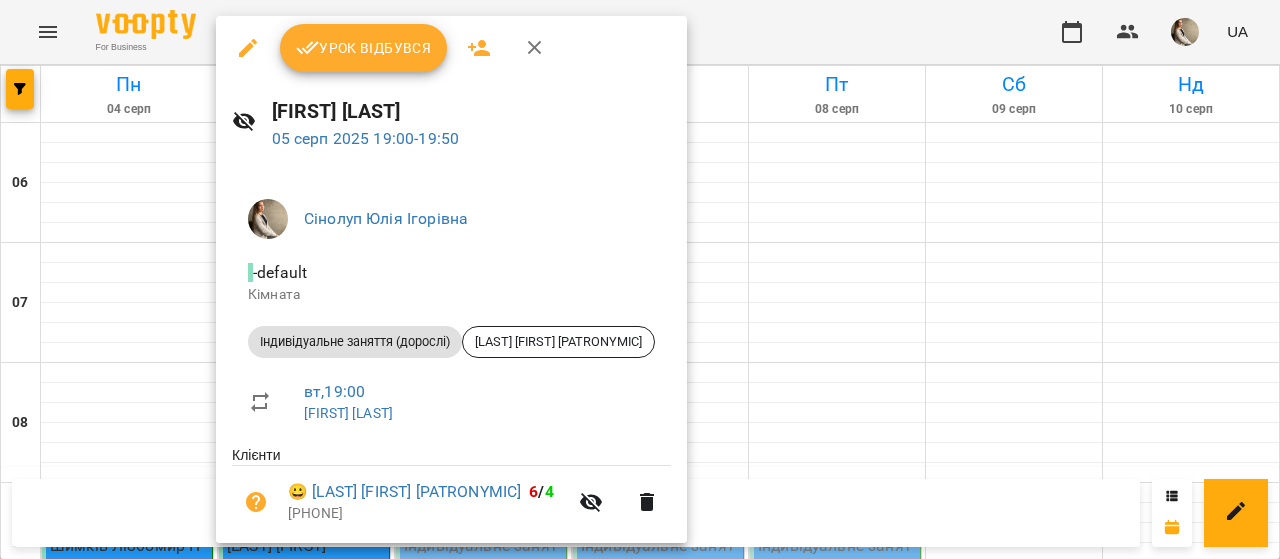 click on "Урок відбувся" at bounding box center (364, 48) 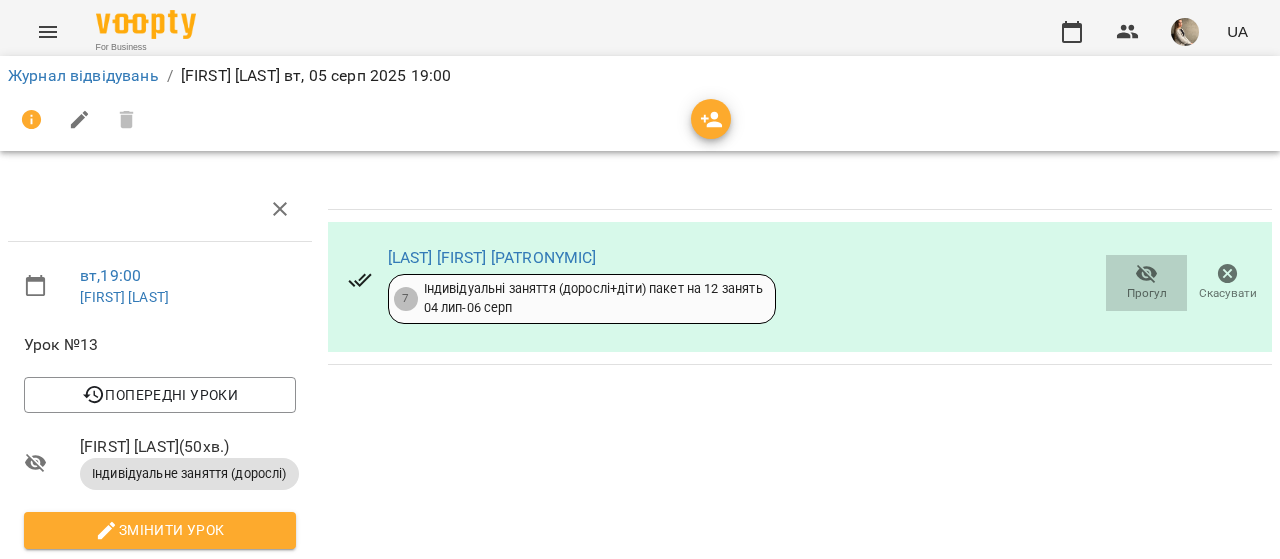 click on "Прогул" at bounding box center (1147, 293) 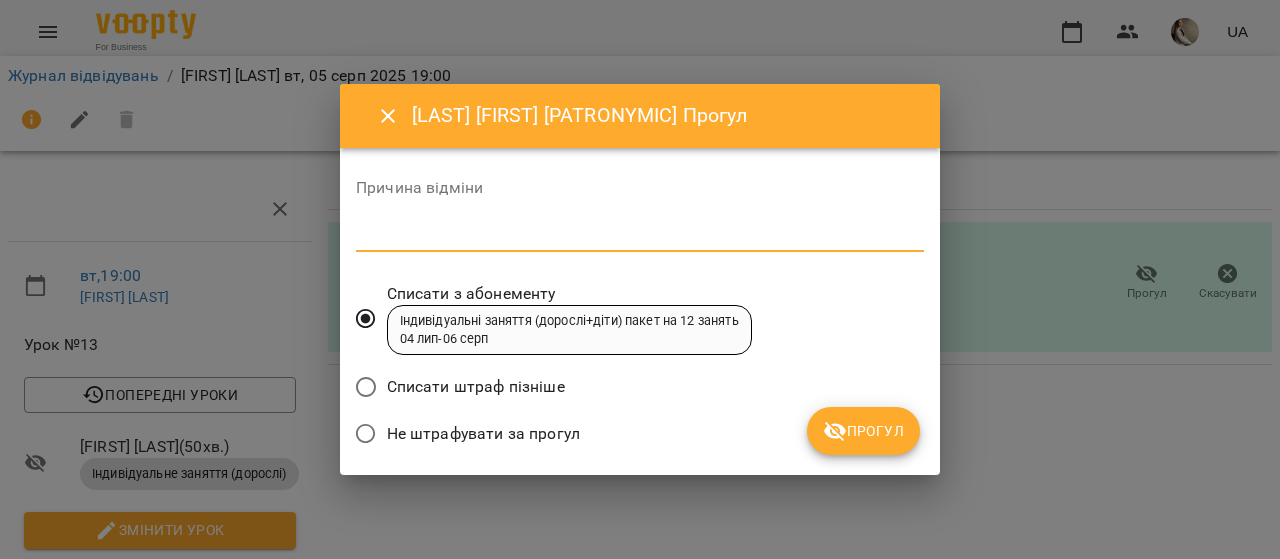 click at bounding box center [640, 235] 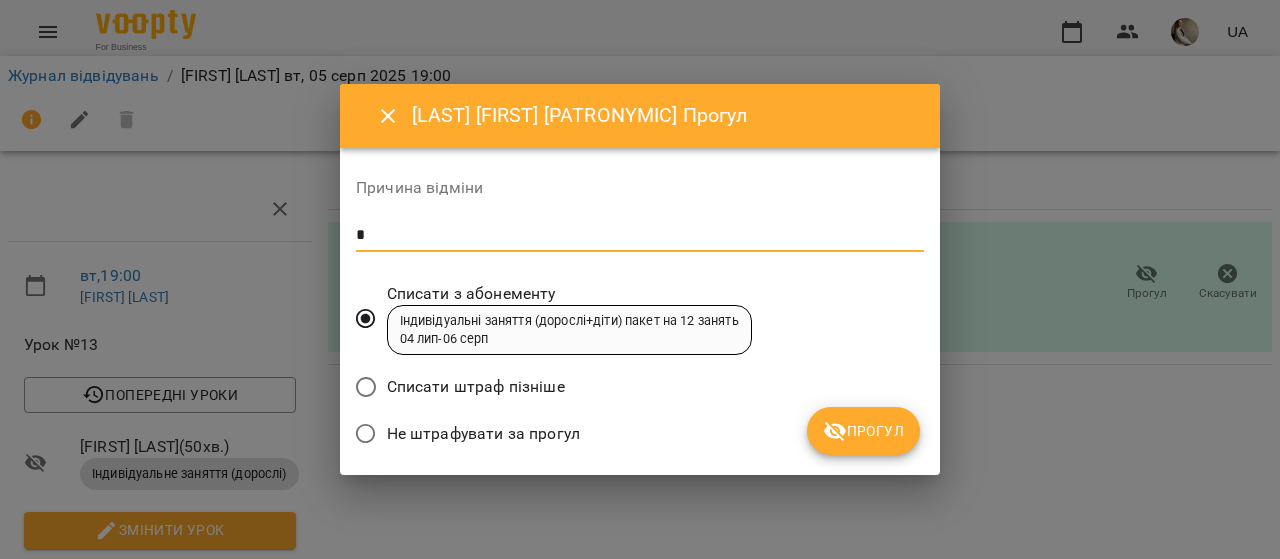 type on "*" 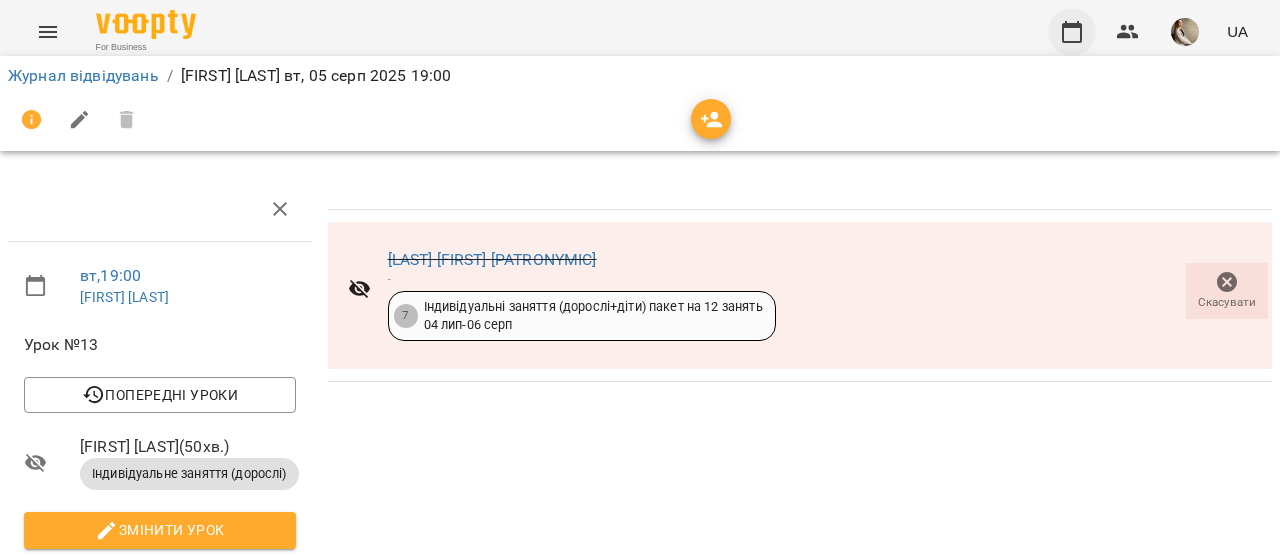 click at bounding box center (1072, 32) 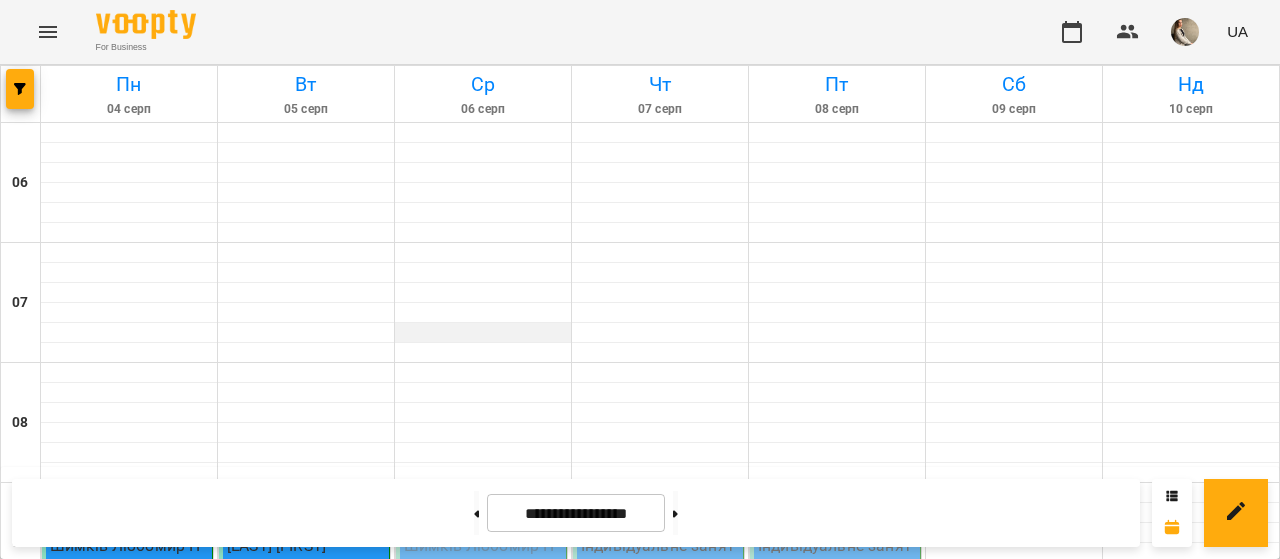 scroll, scrollTop: 571, scrollLeft: 0, axis: vertical 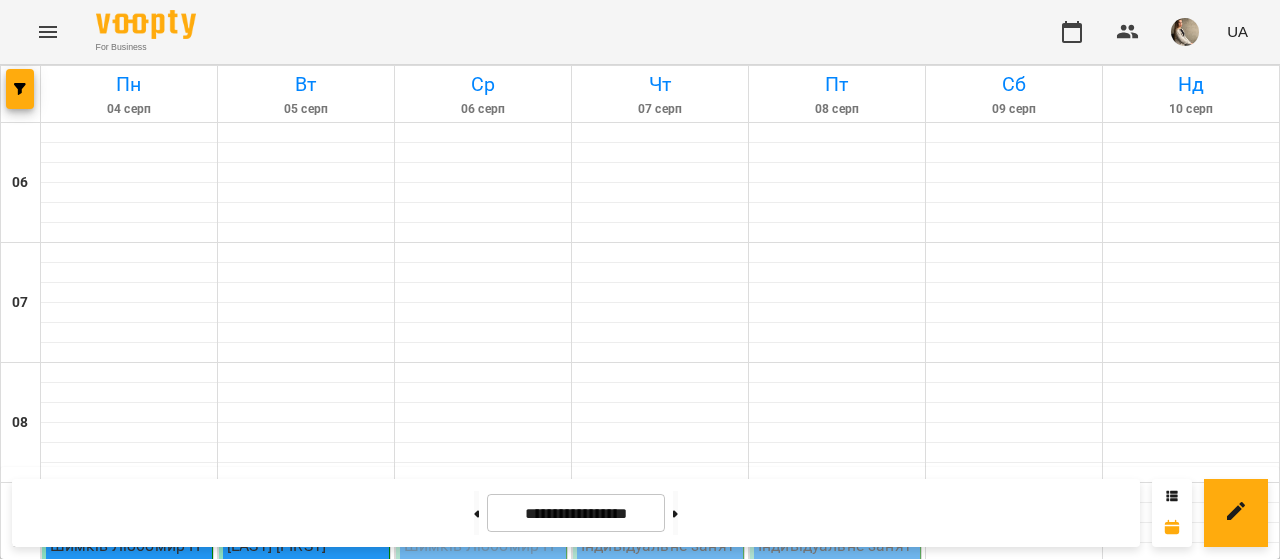 click on "13:00" at bounding box center (483, 991) 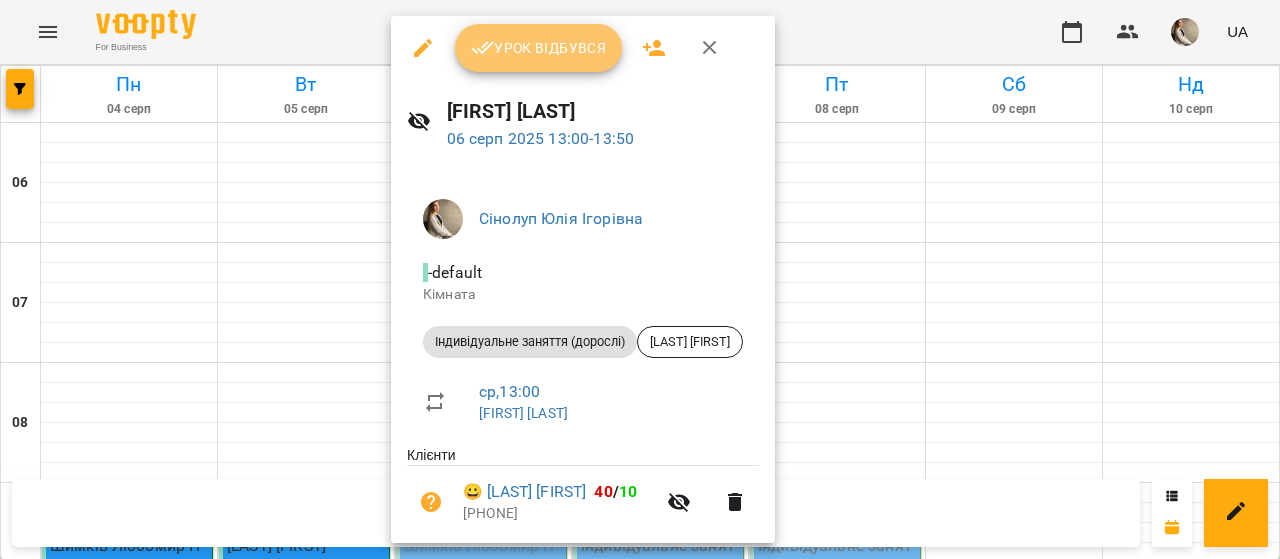 click on "Урок відбувся" at bounding box center (539, 48) 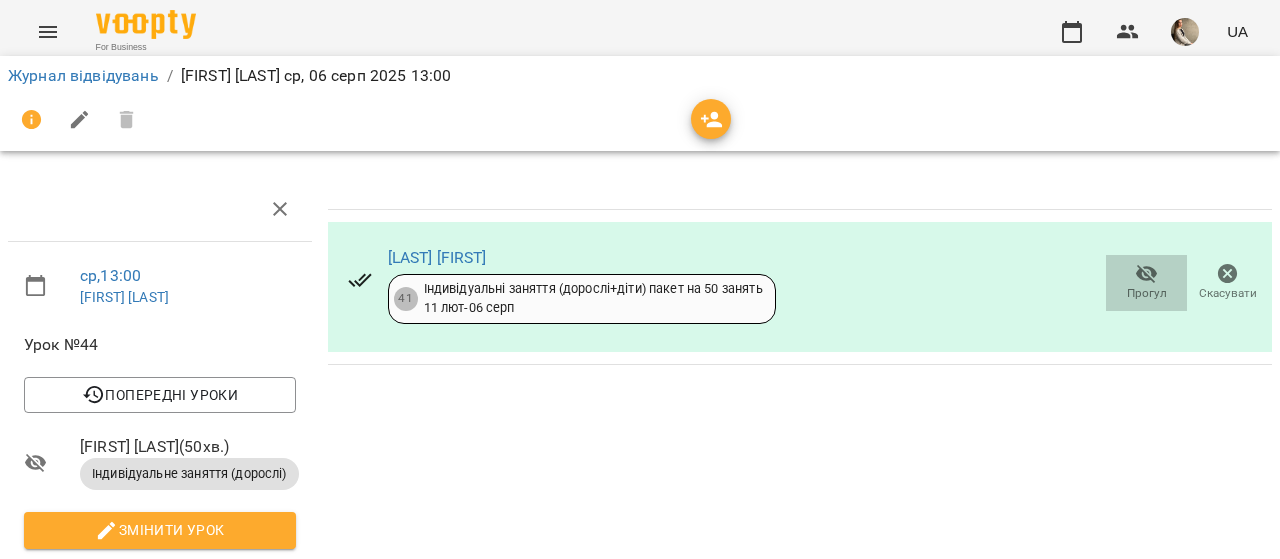 click on "Прогул" at bounding box center [1147, 293] 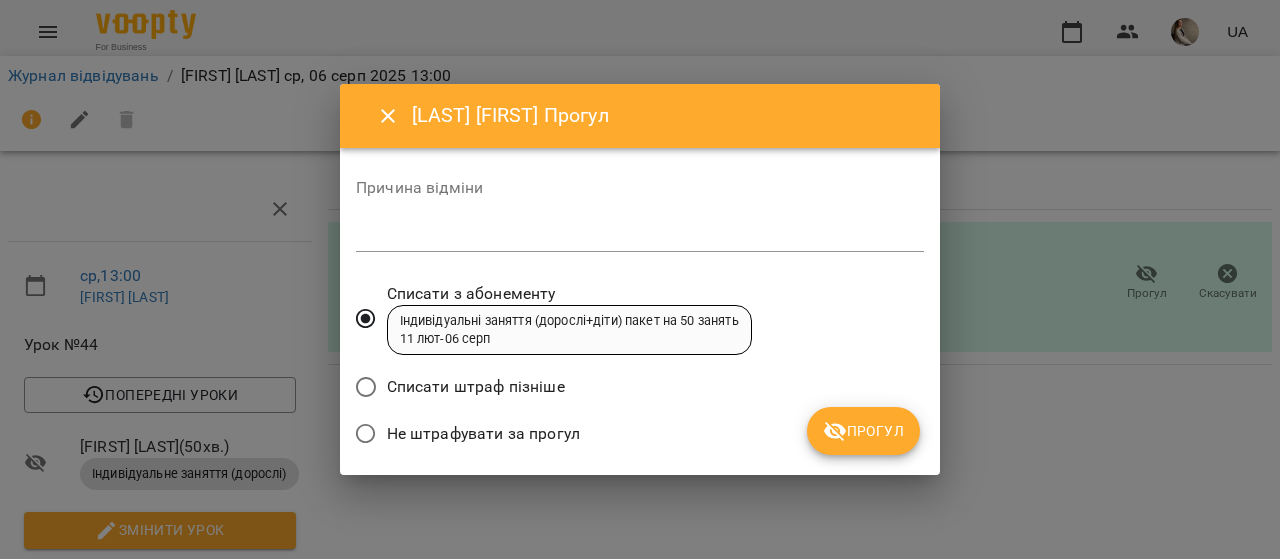 click on "*" at bounding box center [640, 236] 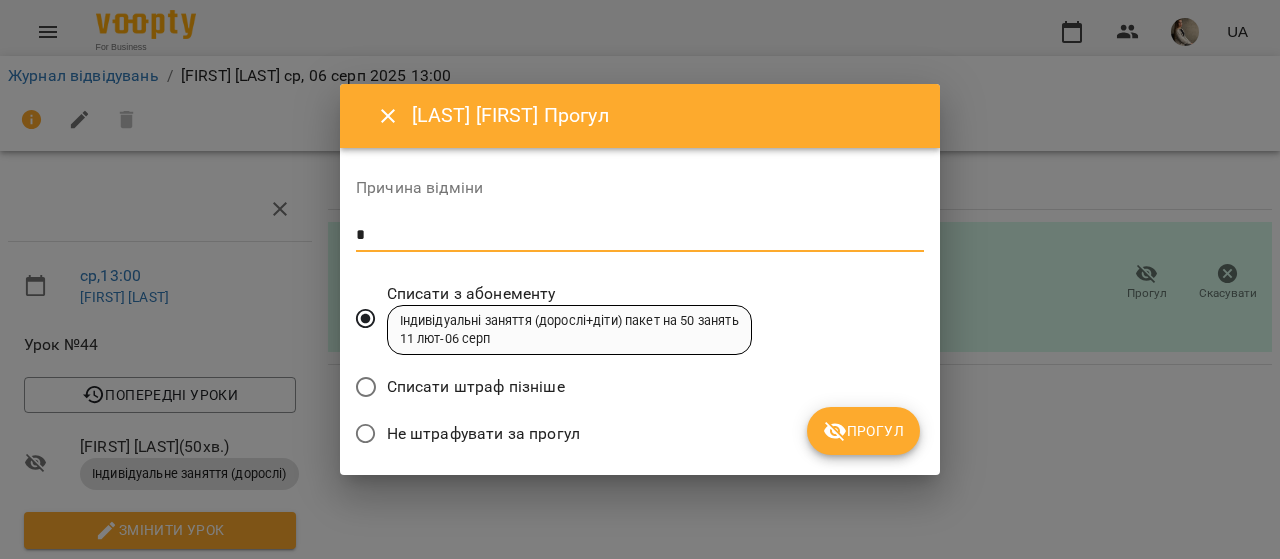 type on "*" 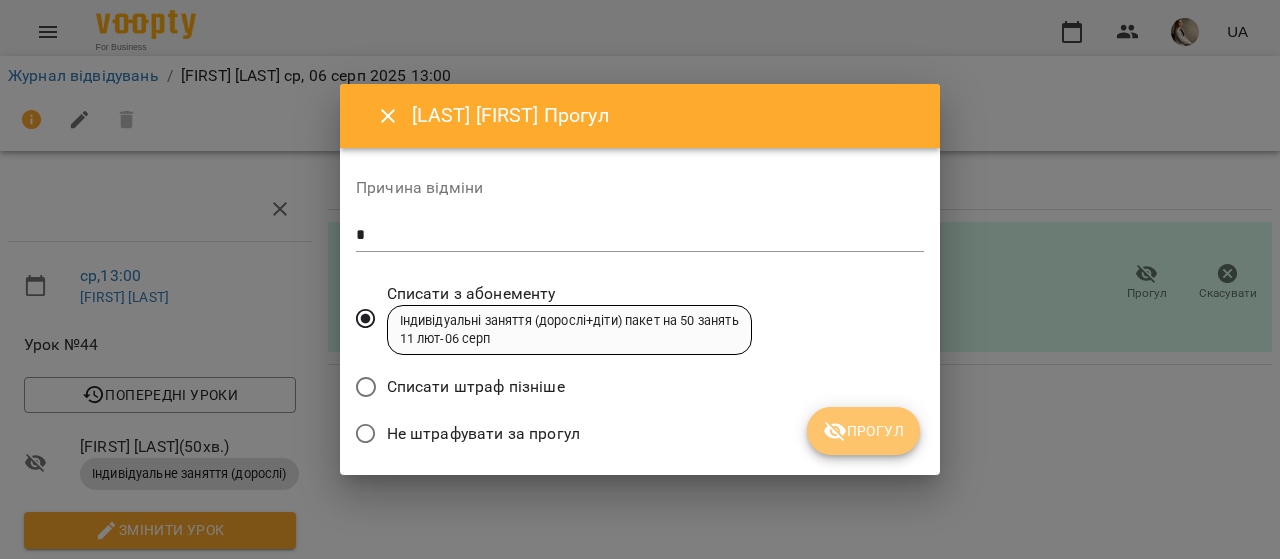 click on "Прогул" at bounding box center (863, 431) 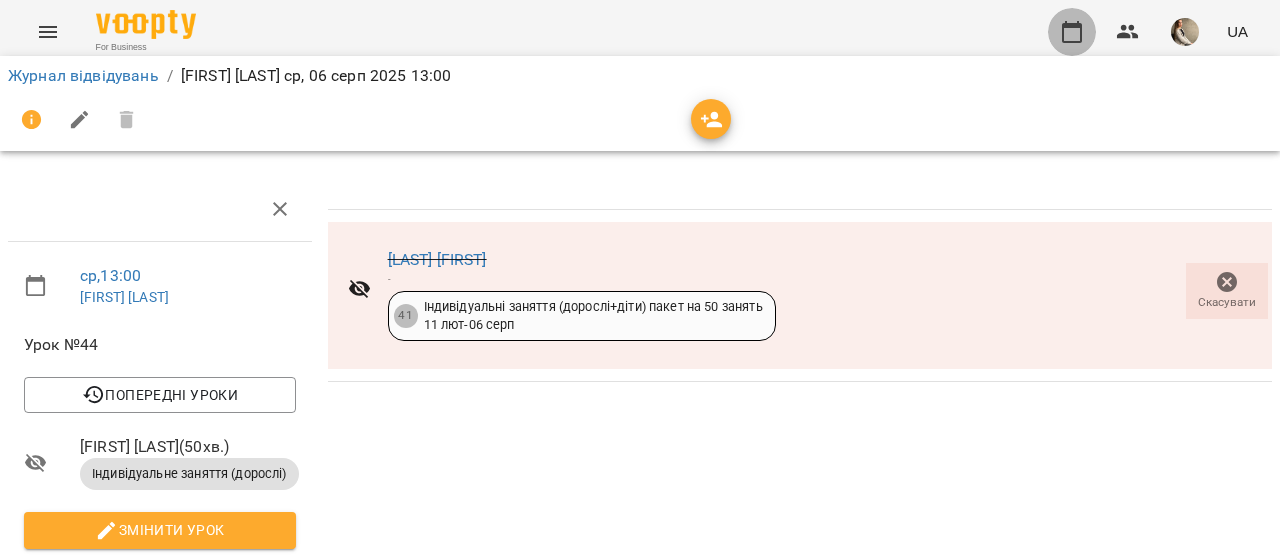 click 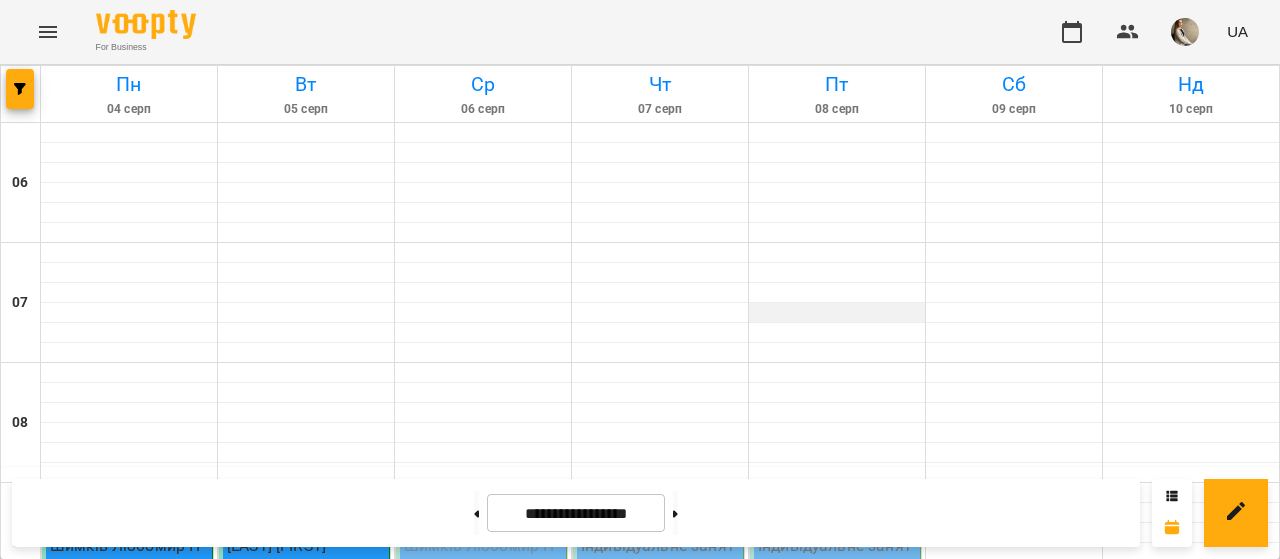 scroll, scrollTop: 1453, scrollLeft: 0, axis: vertical 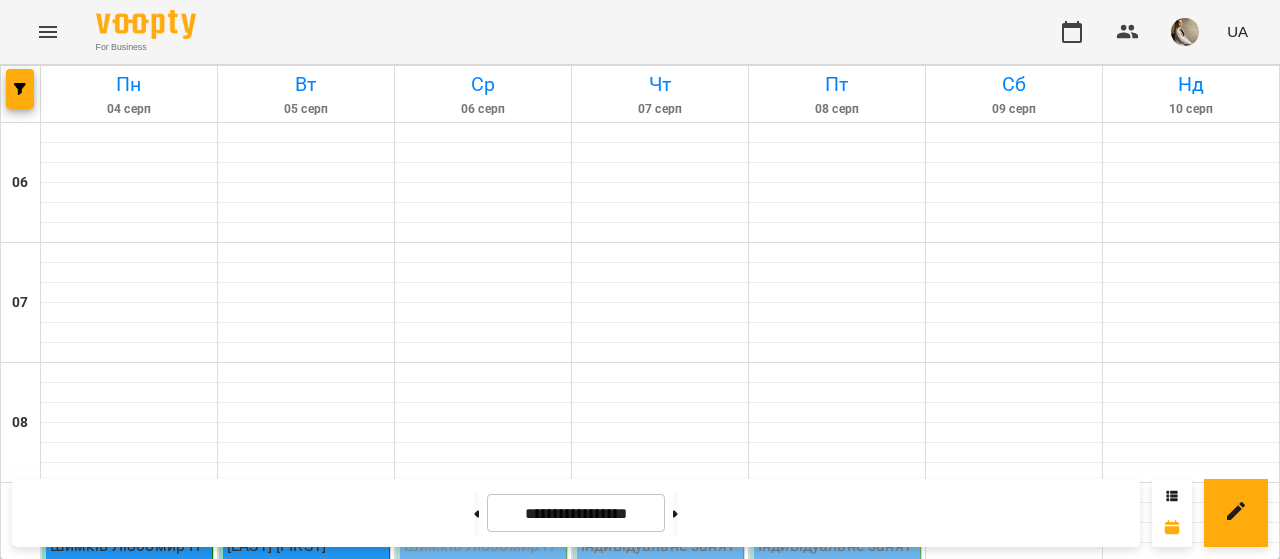 click on "20:00" at bounding box center [527, 1844] 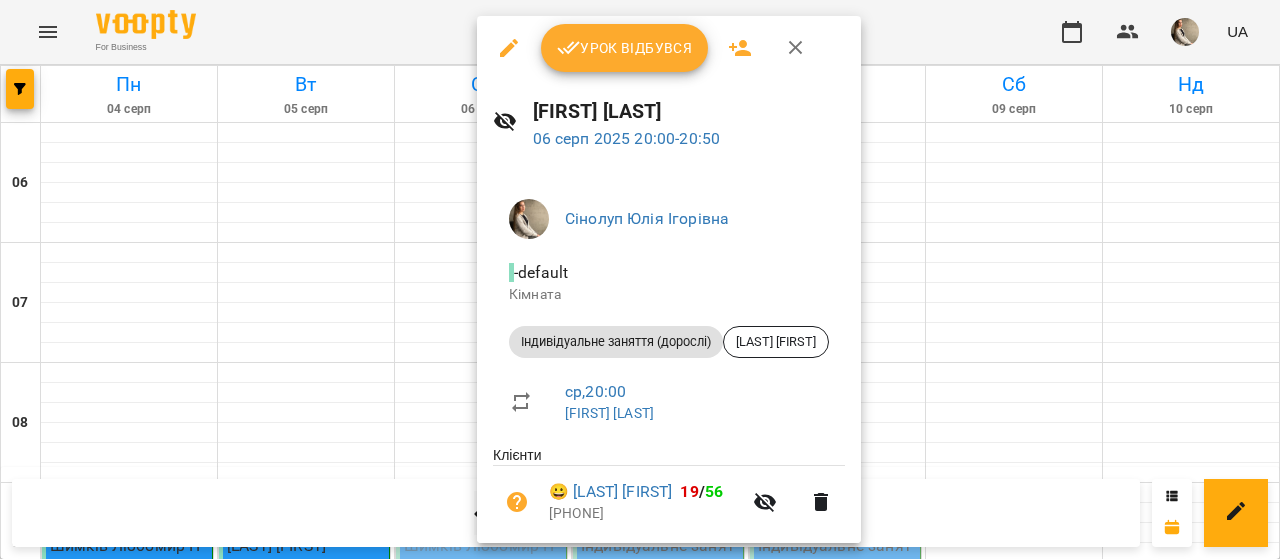 scroll, scrollTop: 65, scrollLeft: 0, axis: vertical 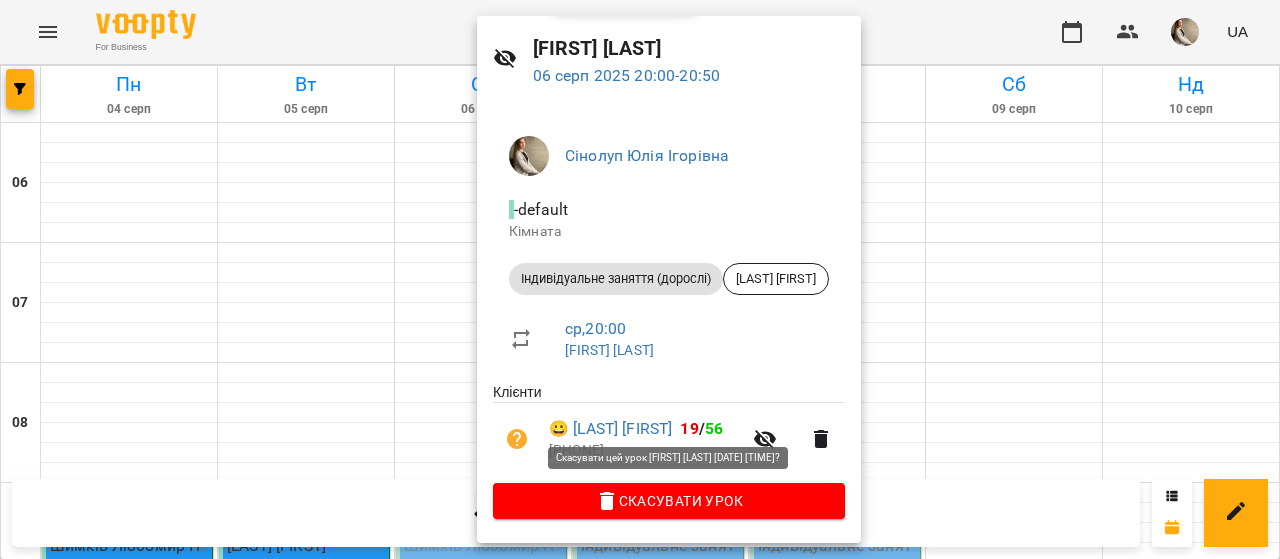 click on "Скасувати Урок" at bounding box center [669, 501] 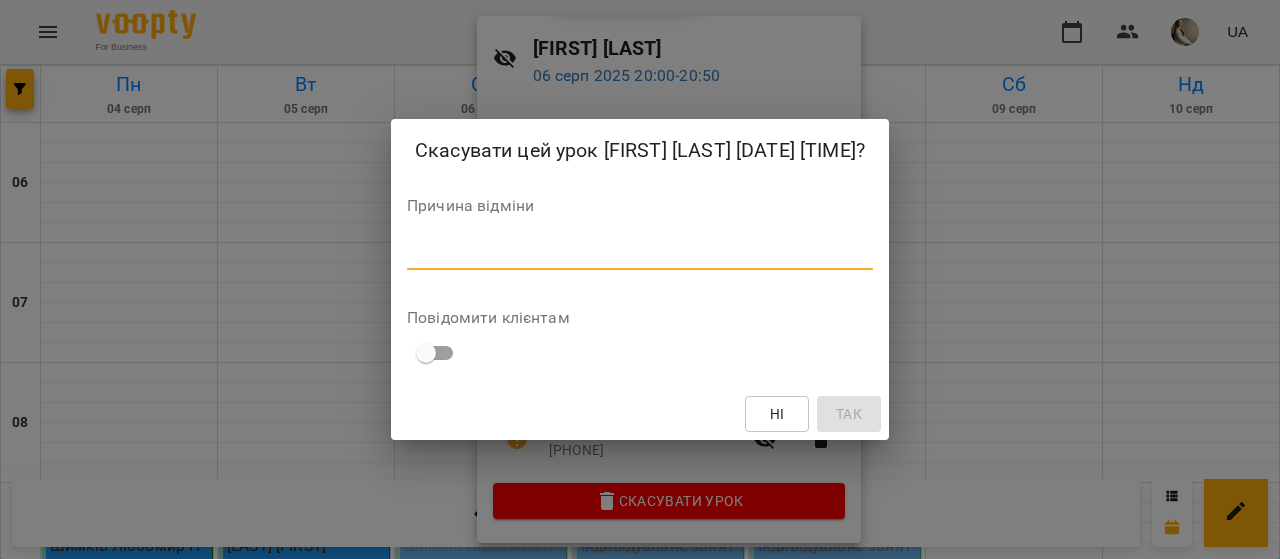 click at bounding box center (640, 253) 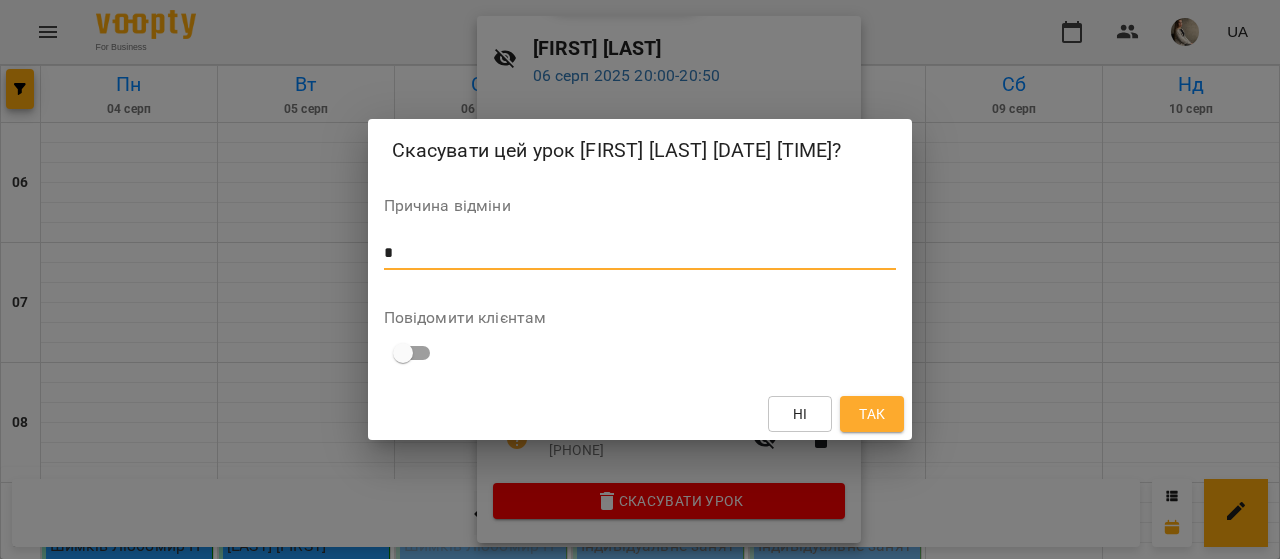 type on "*" 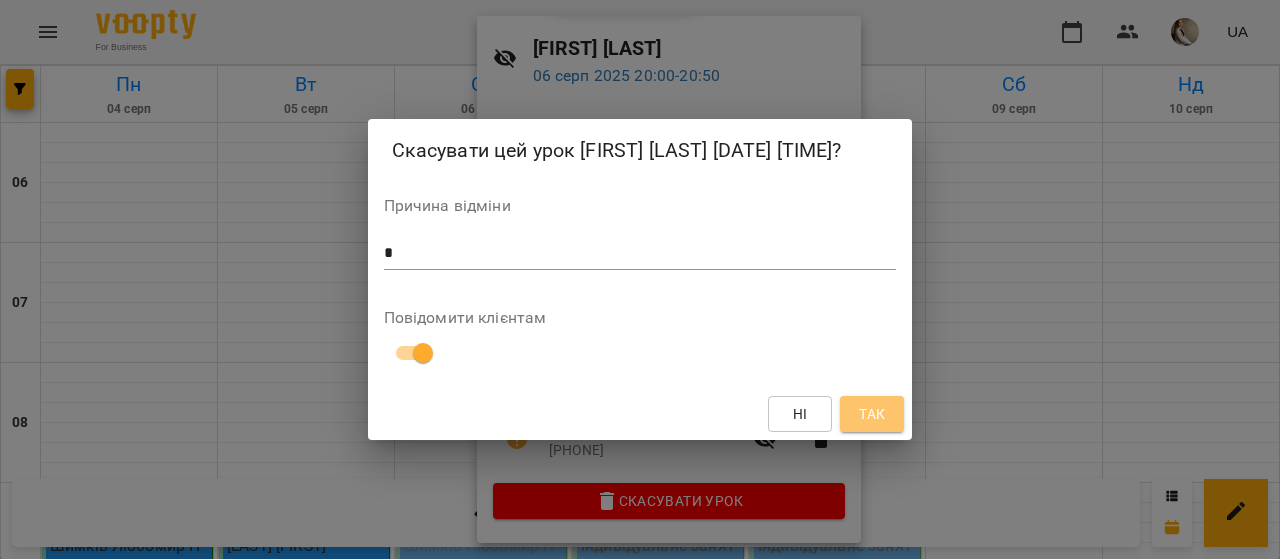 click on "Так" at bounding box center [872, 414] 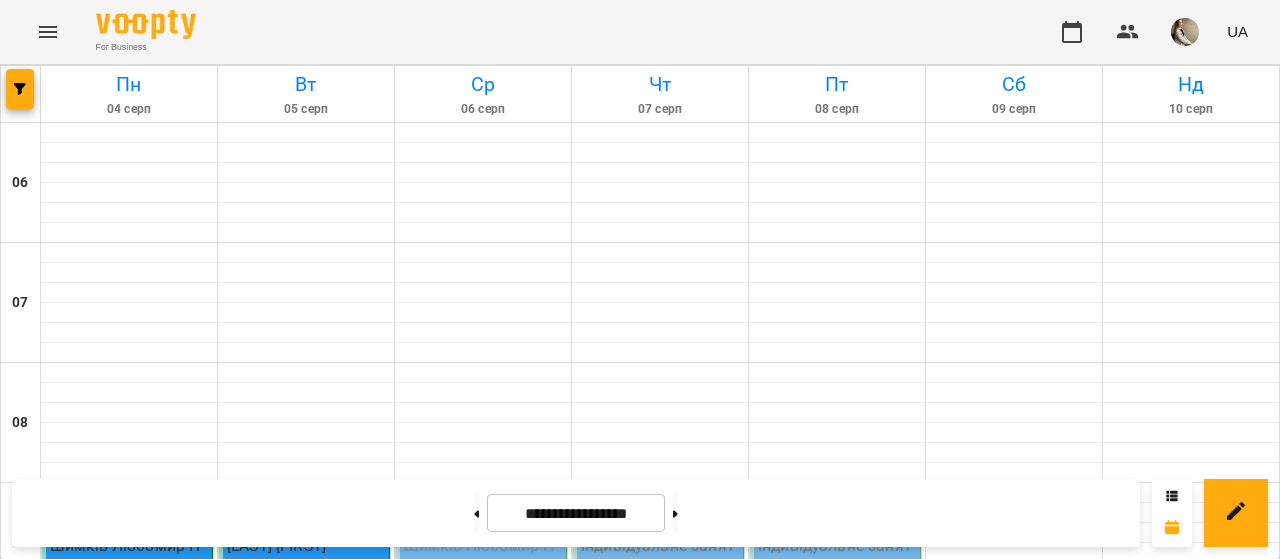 click on "19:30" at bounding box center (440, 1784) 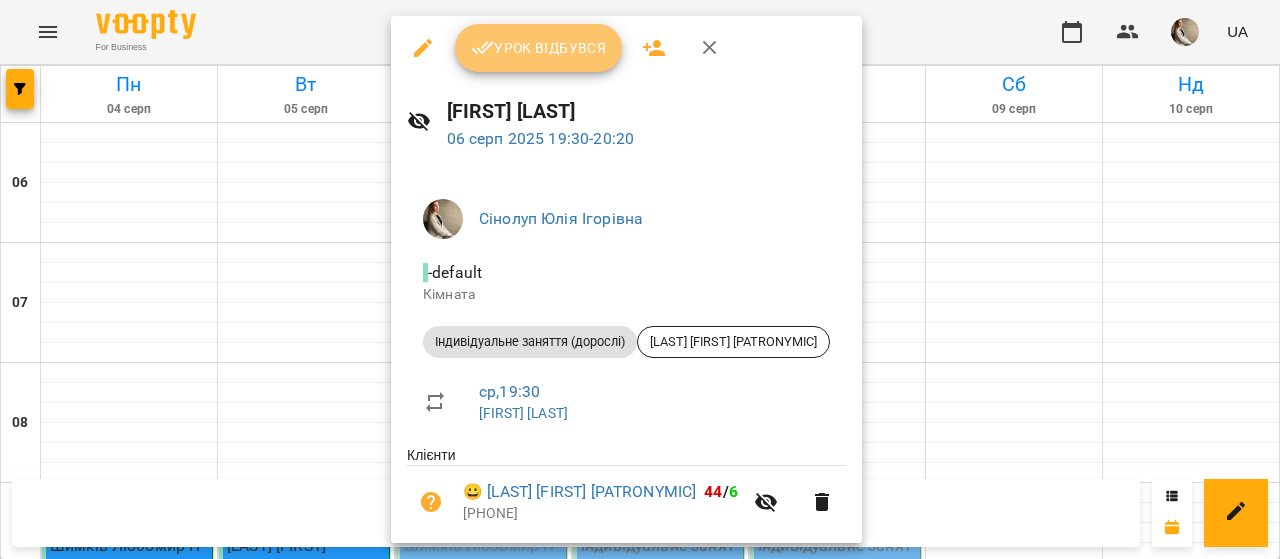 click on "Урок відбувся" at bounding box center (539, 48) 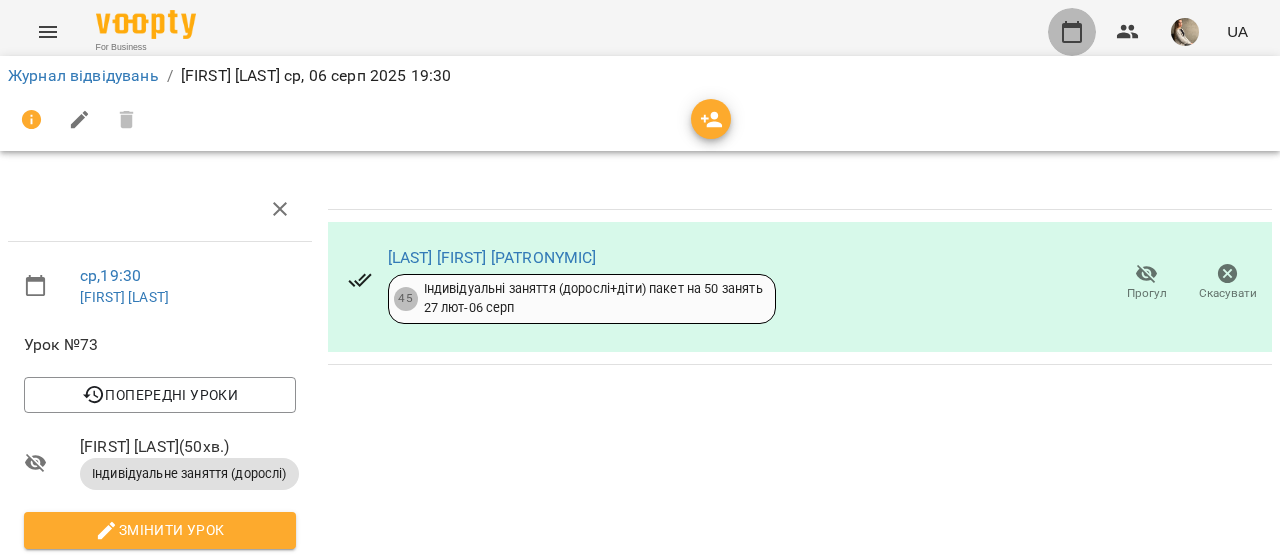 click 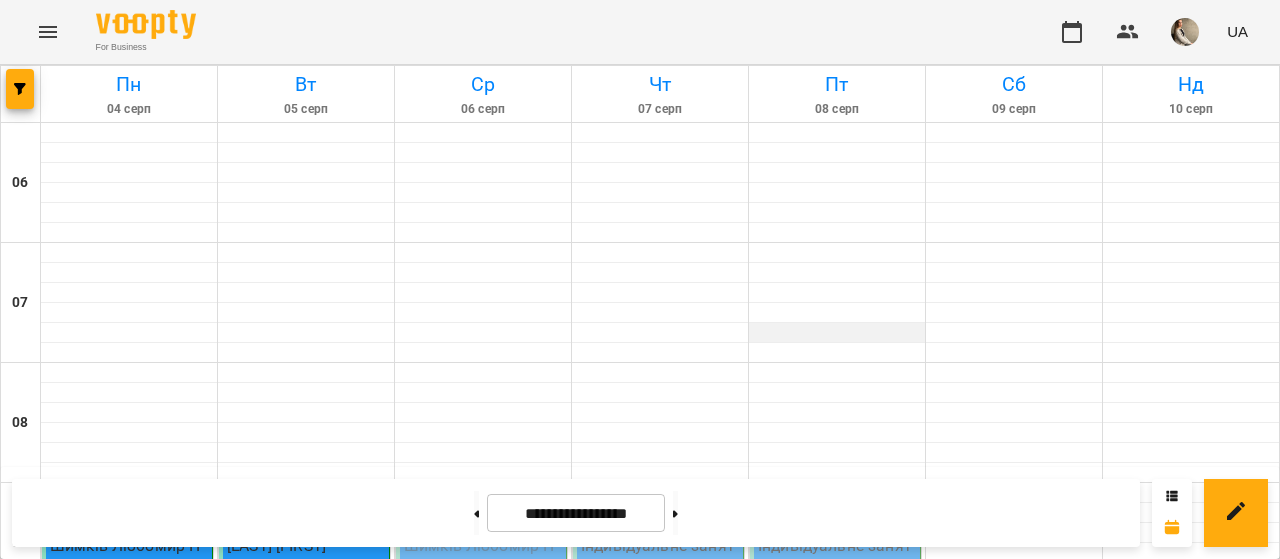 scroll, scrollTop: 348, scrollLeft: 0, axis: vertical 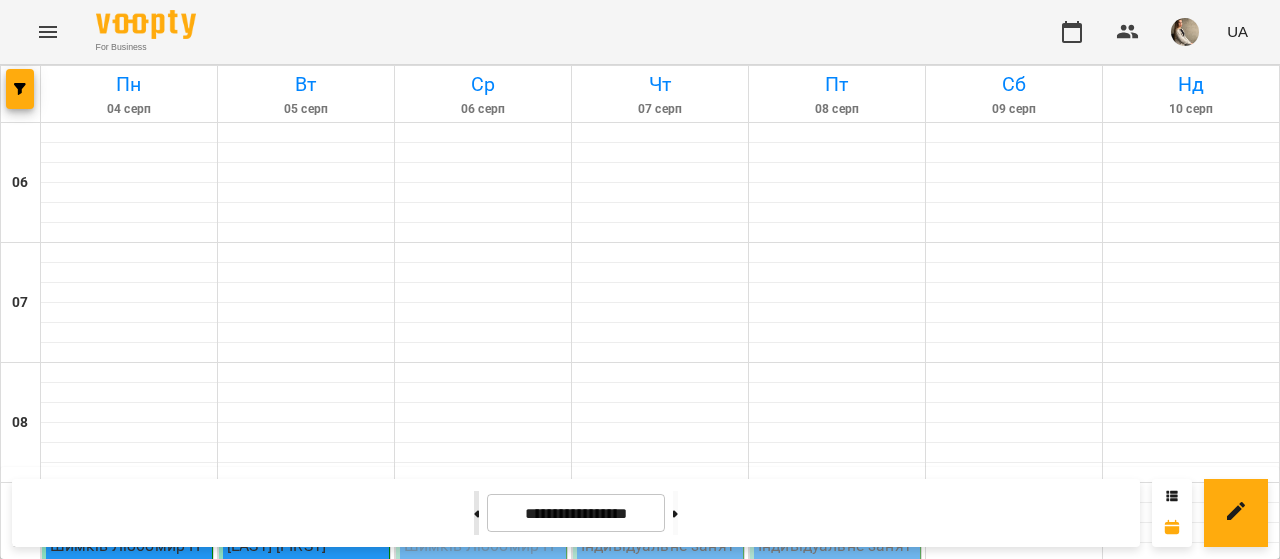 click at bounding box center [476, 513] 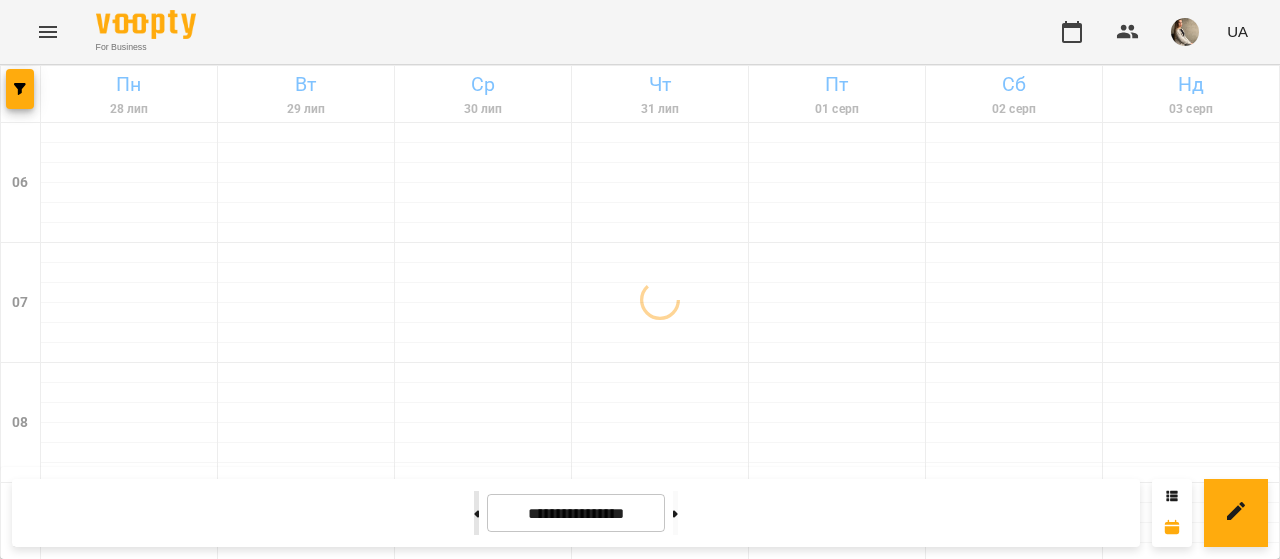 click at bounding box center [476, 513] 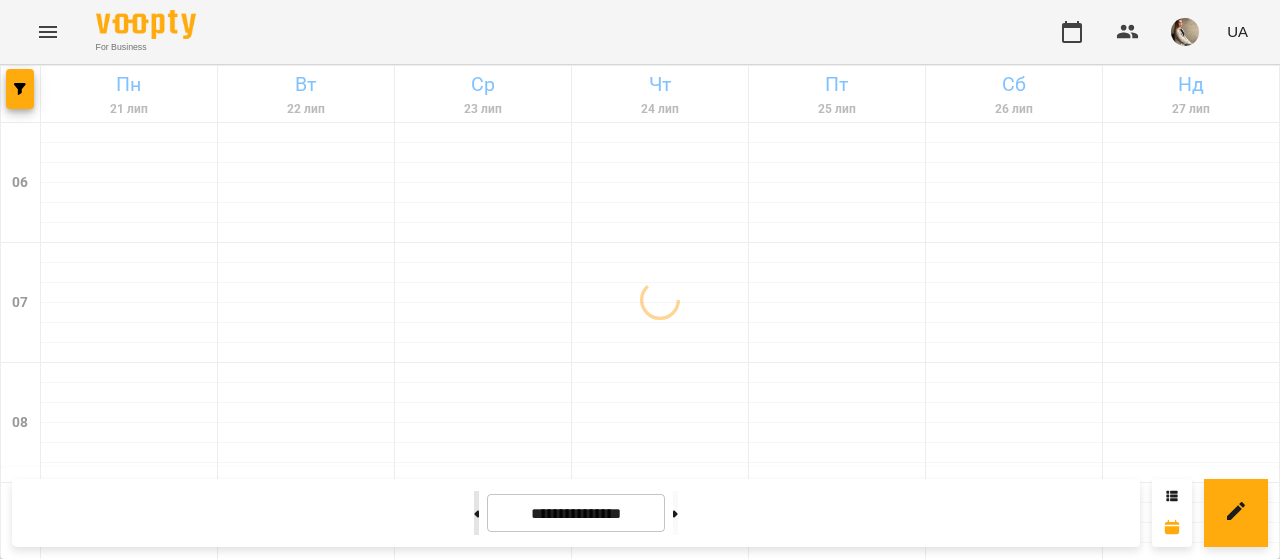 click at bounding box center (476, 513) 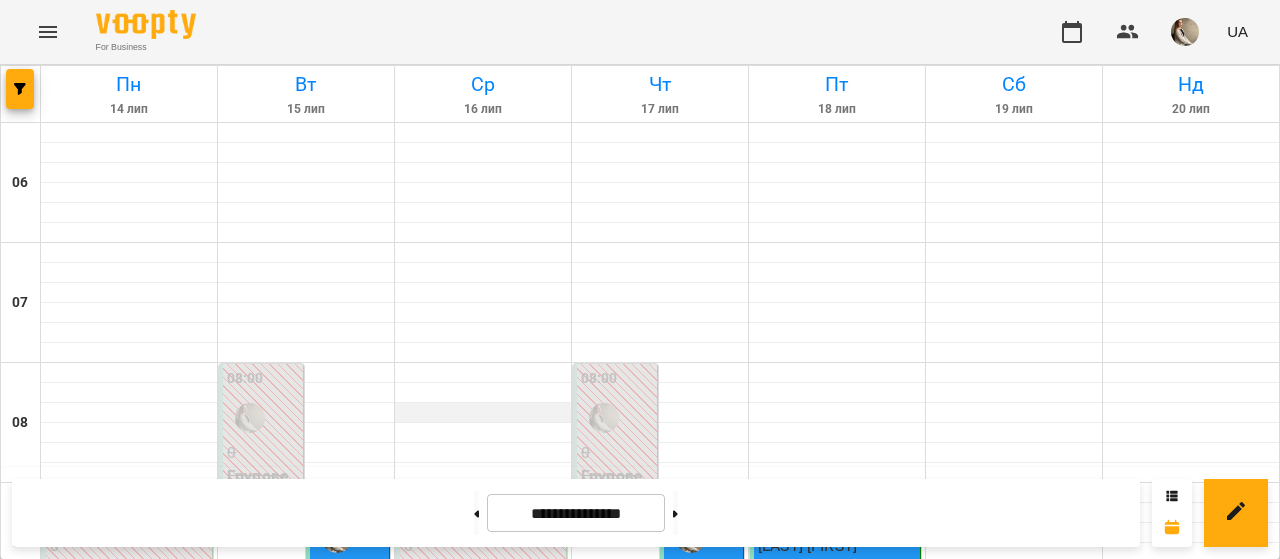scroll, scrollTop: 0, scrollLeft: 0, axis: both 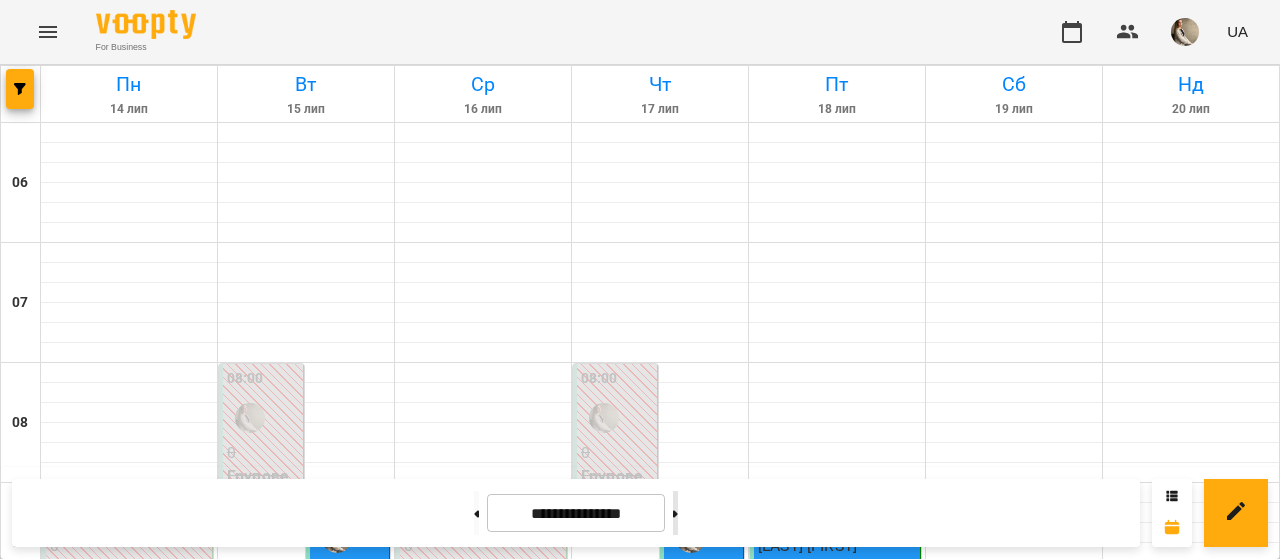 click at bounding box center [675, 513] 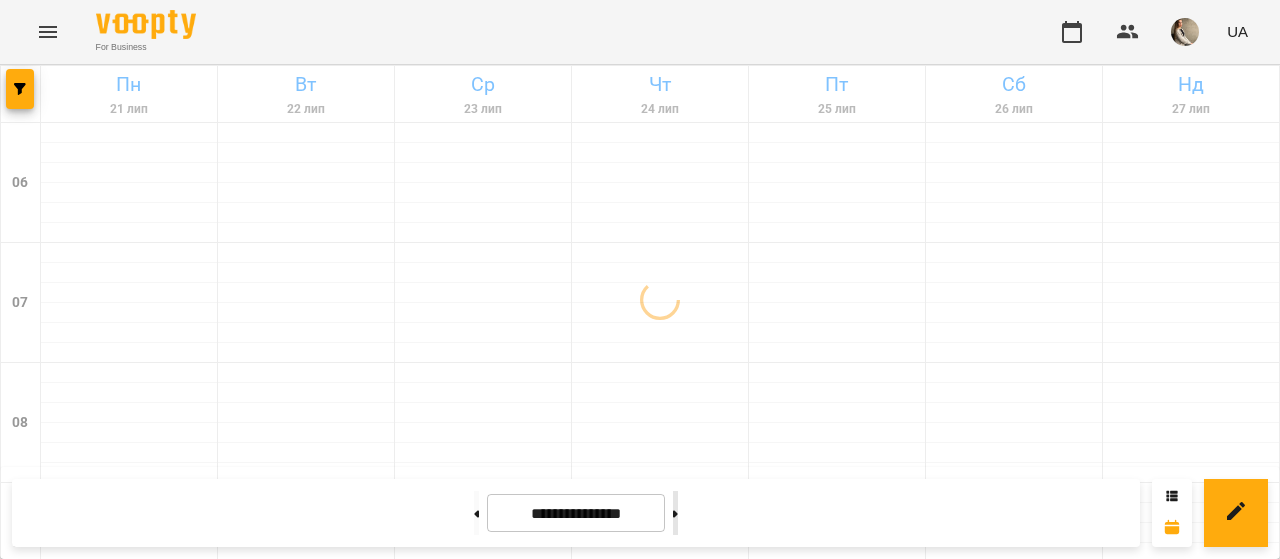 click at bounding box center (675, 513) 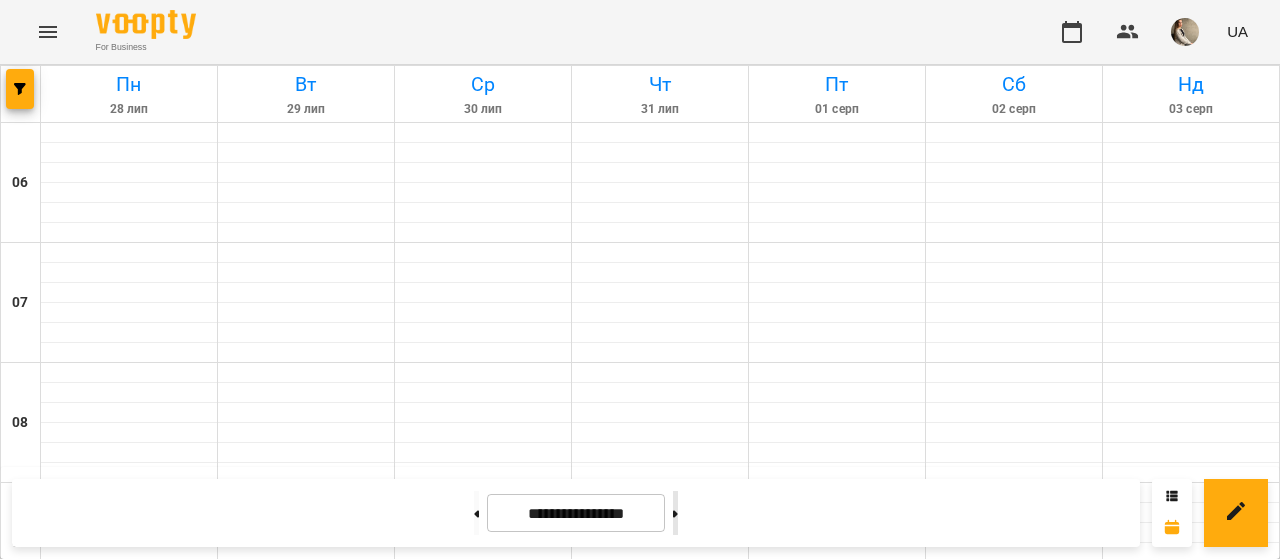 click at bounding box center [675, 513] 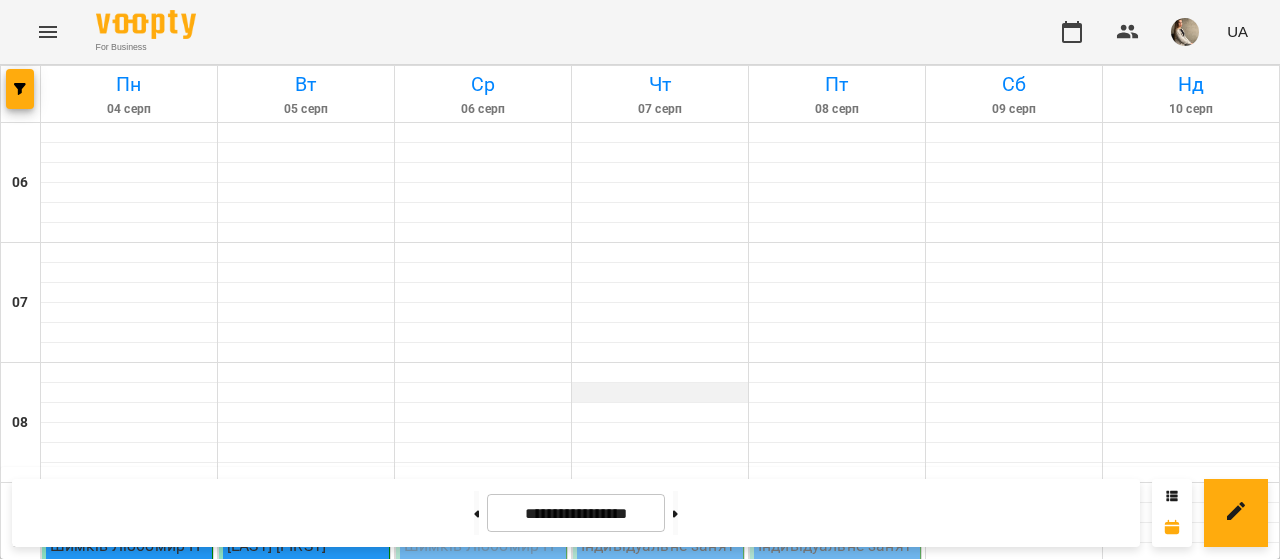 scroll, scrollTop: 0, scrollLeft: 0, axis: both 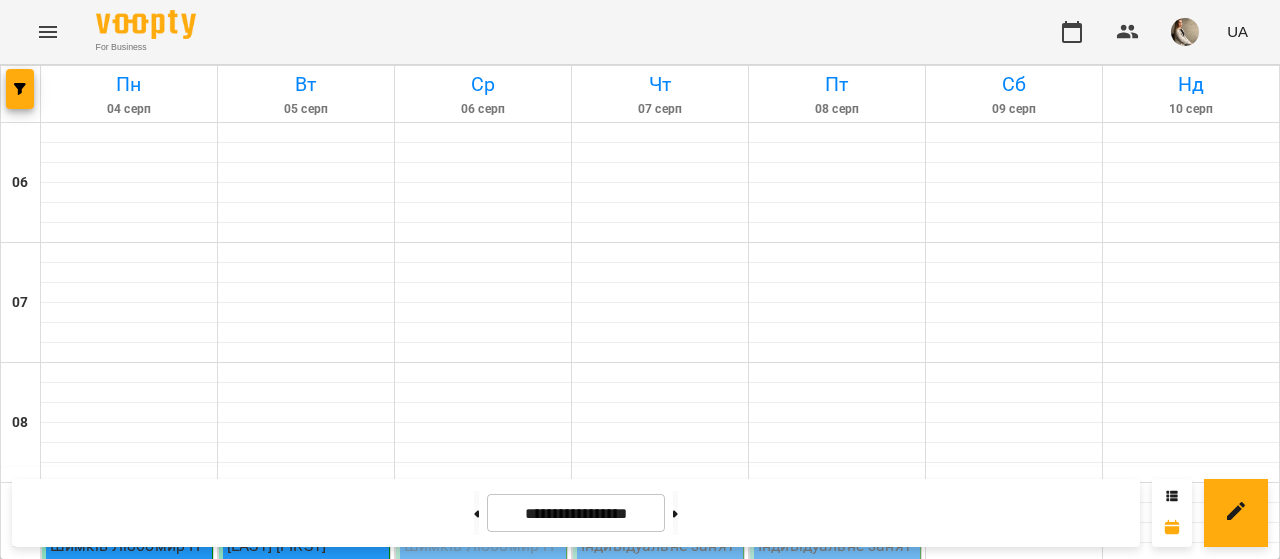 click on "Шимків Любомир Петрович" at bounding box center [483, 557] 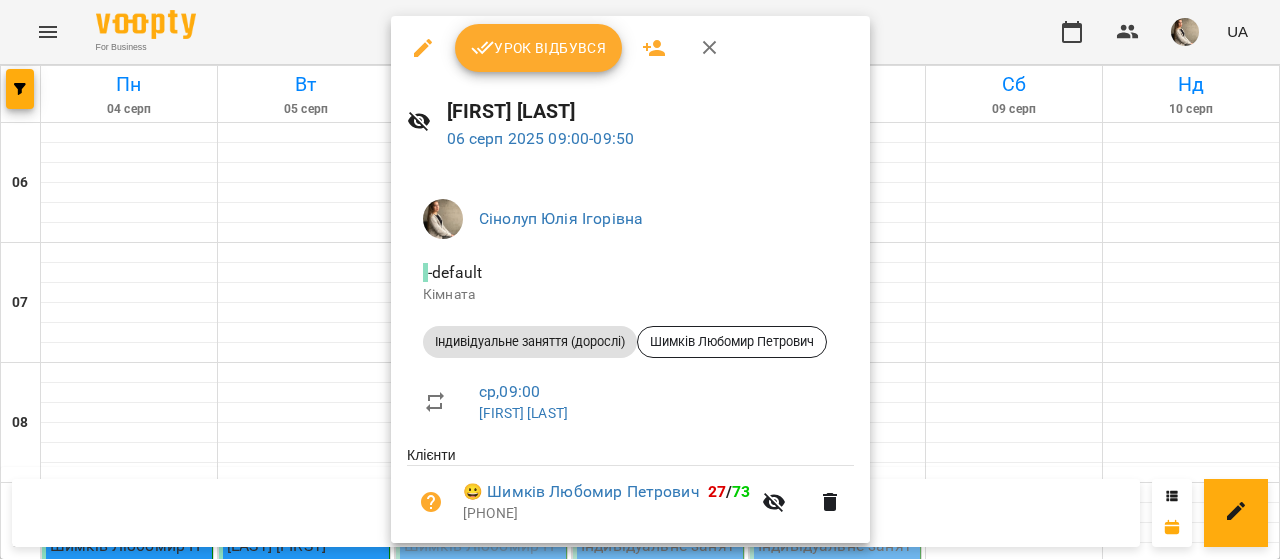 scroll, scrollTop: 65, scrollLeft: 0, axis: vertical 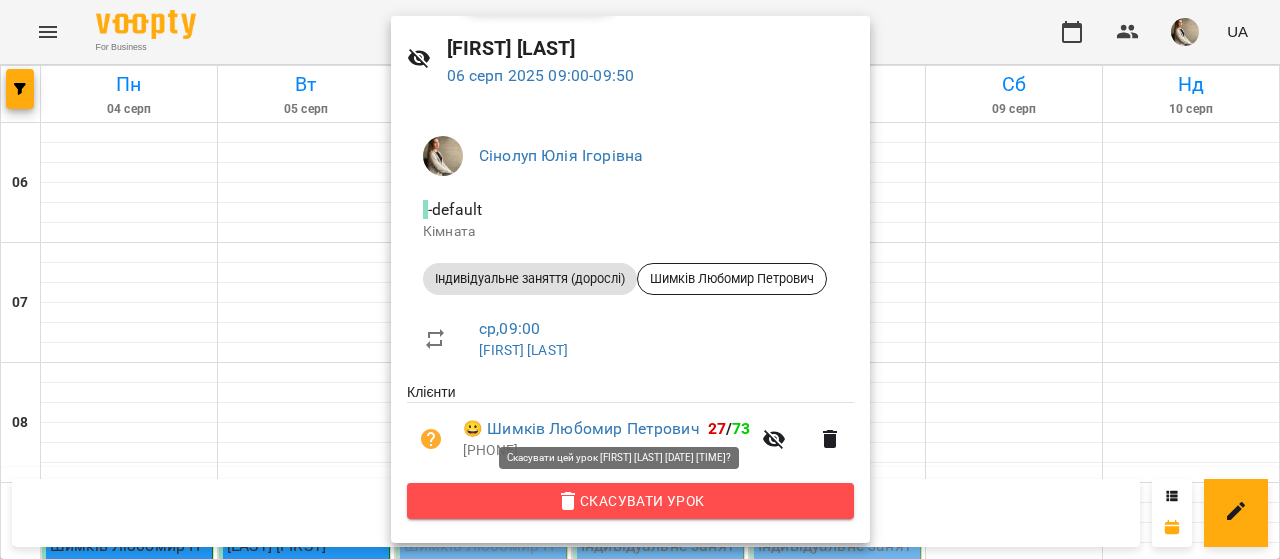 click on "Скасувати Урок" at bounding box center (630, 501) 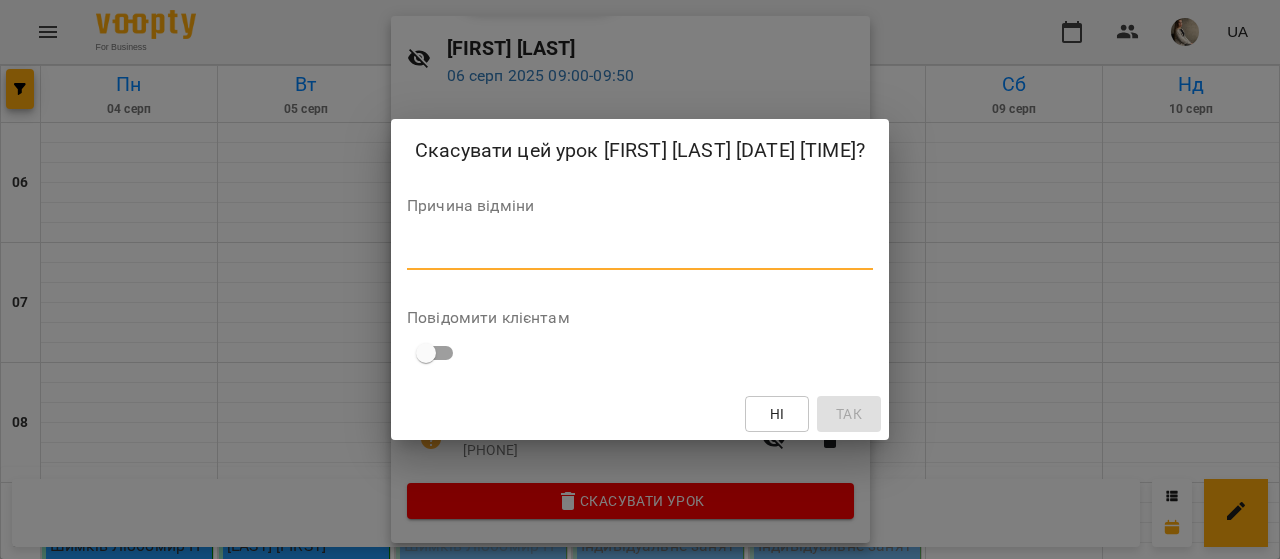 click at bounding box center (640, 253) 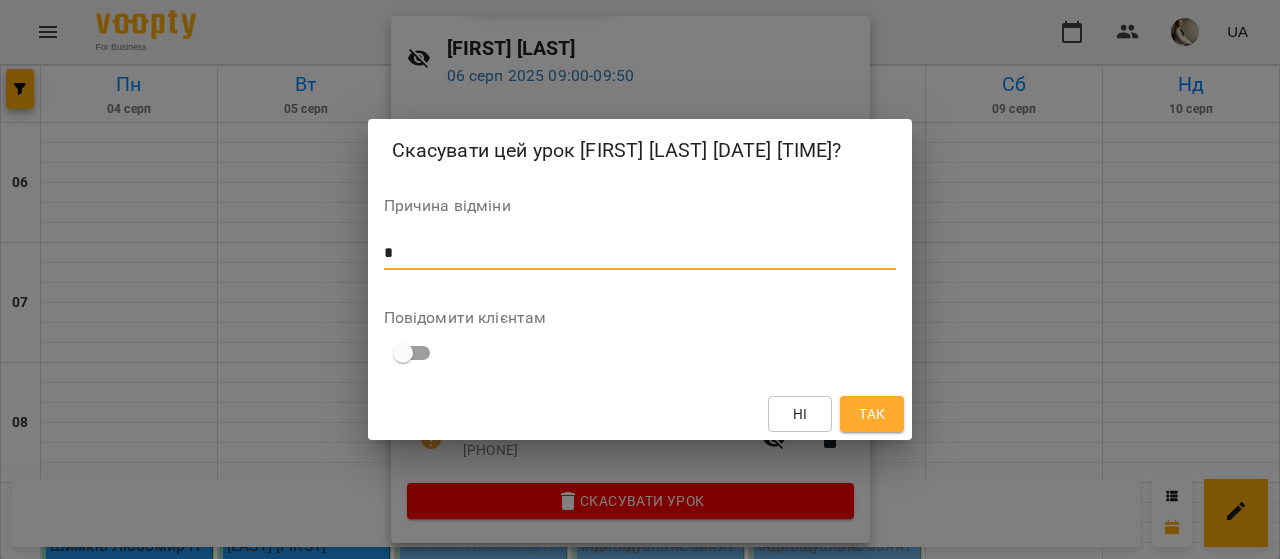 type on "*" 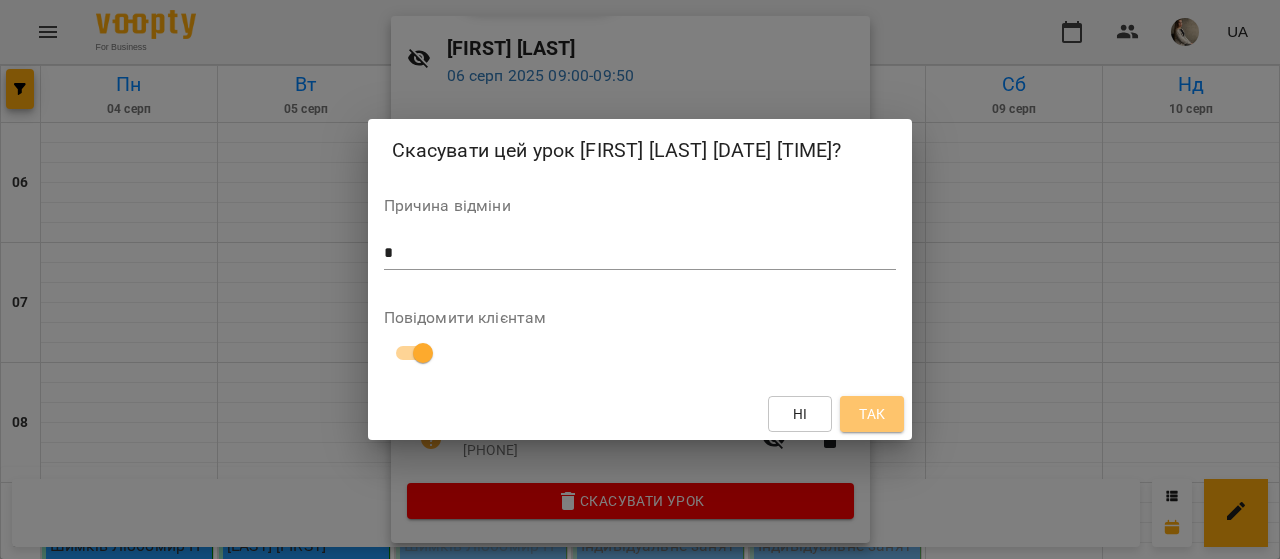click on "Так" at bounding box center (872, 414) 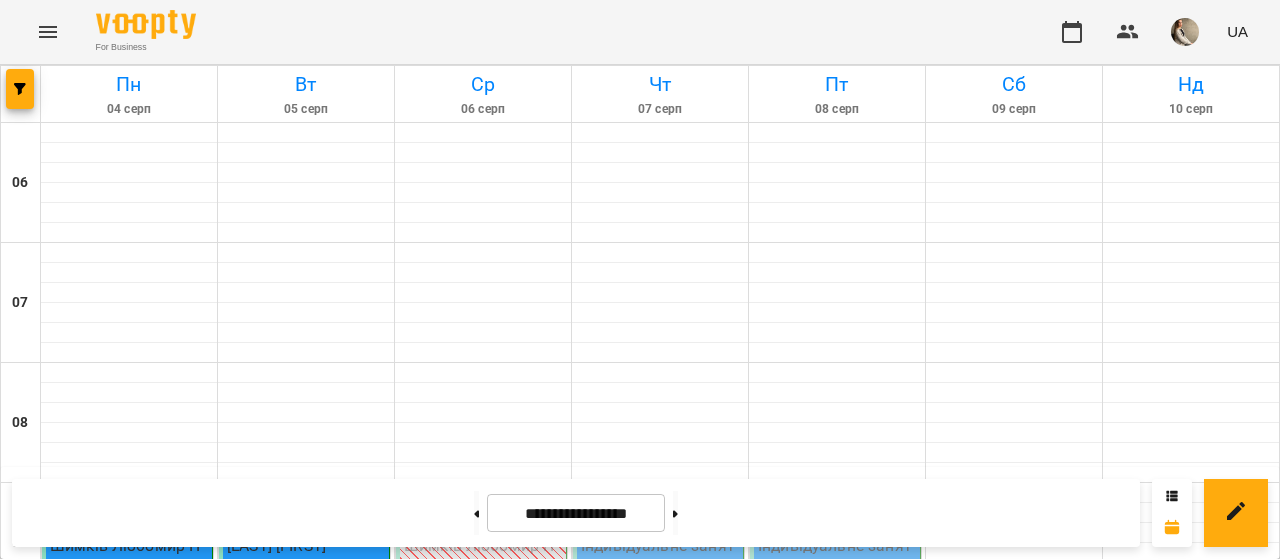 click on "Шимків Любомир Петрович" at bounding box center [129, 557] 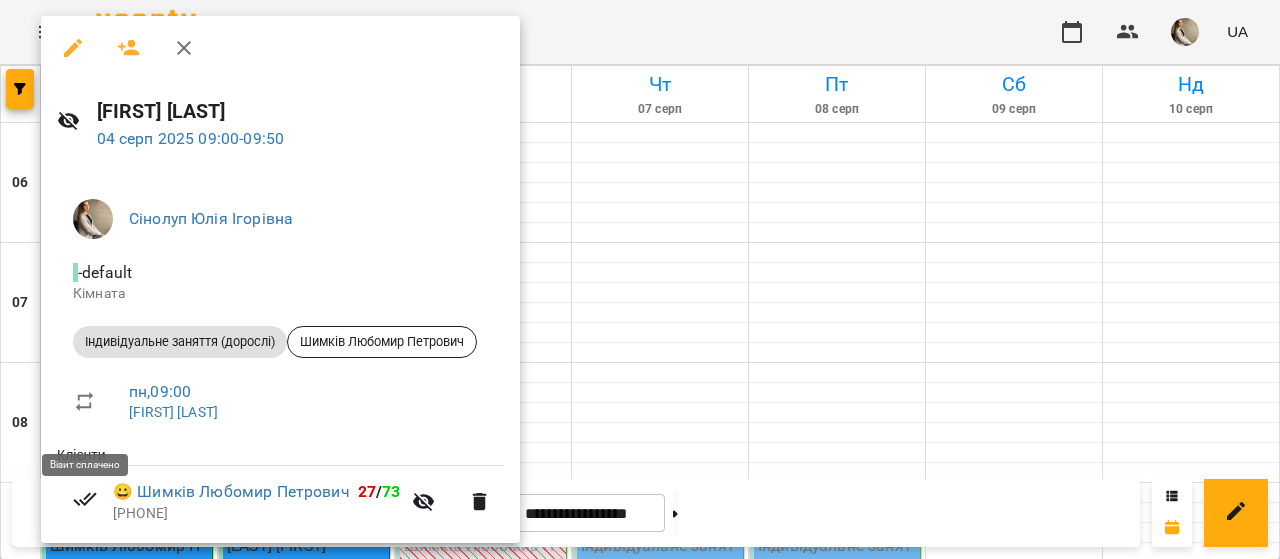 click 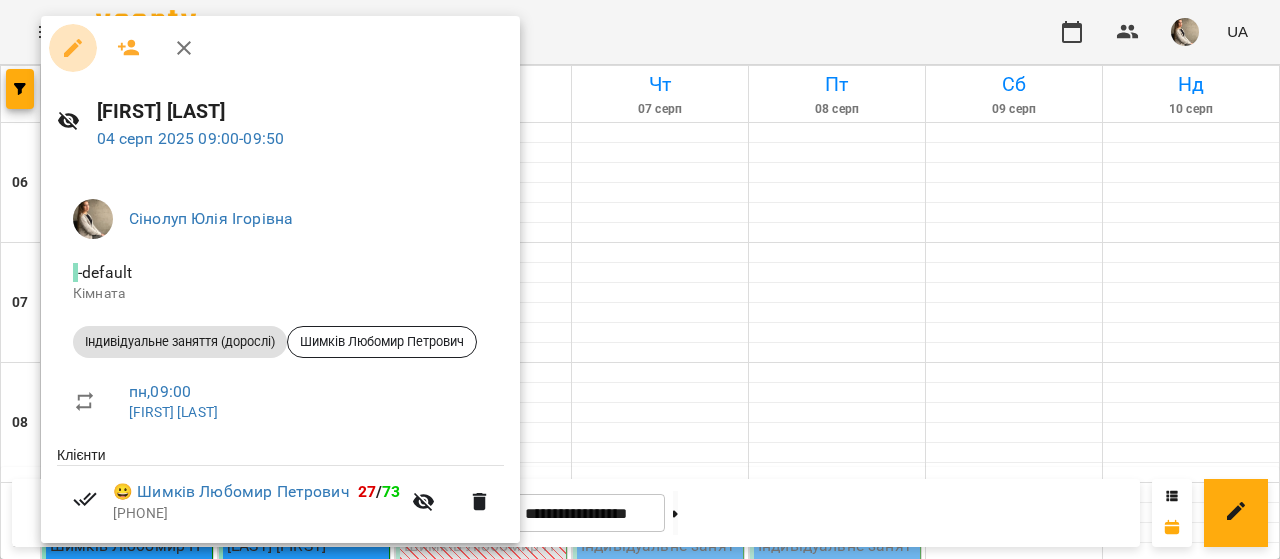 click at bounding box center (73, 48) 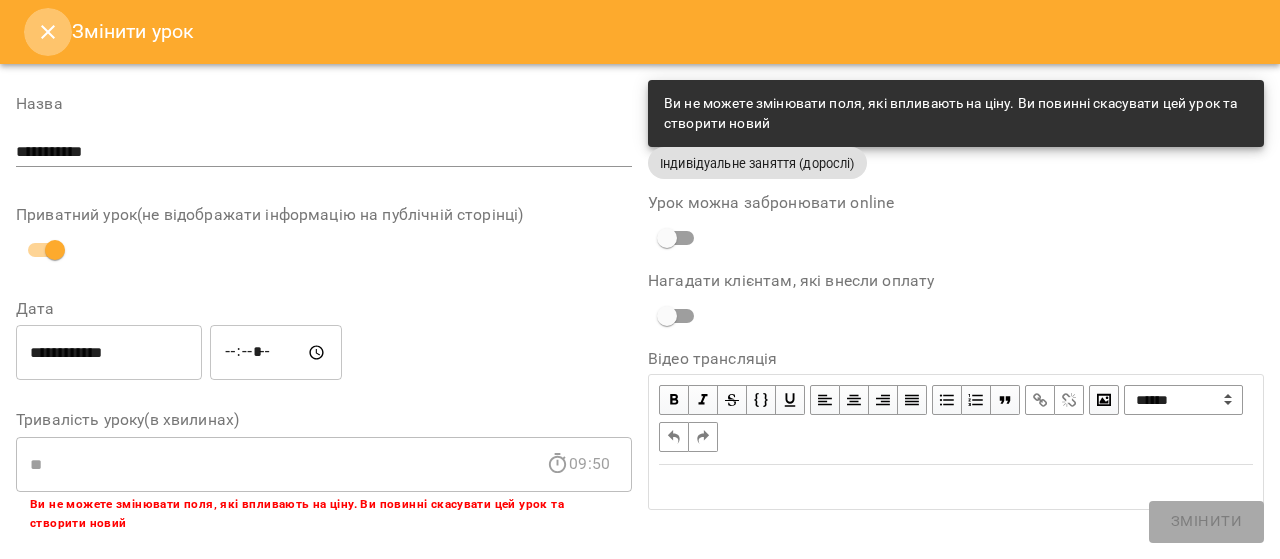 click 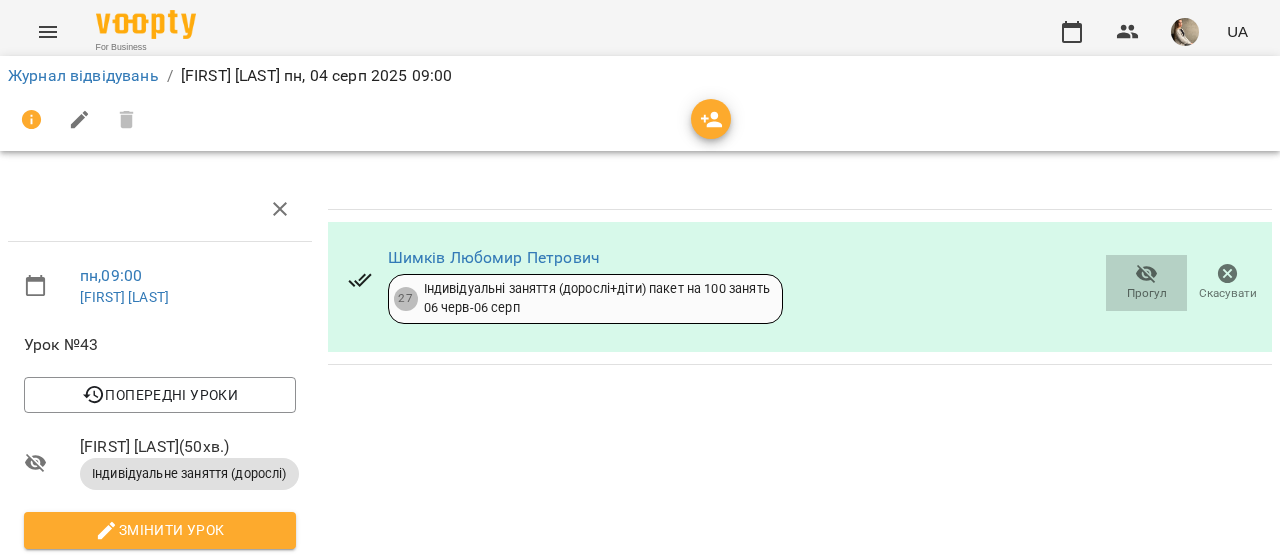 click on "Прогул" at bounding box center [1147, 293] 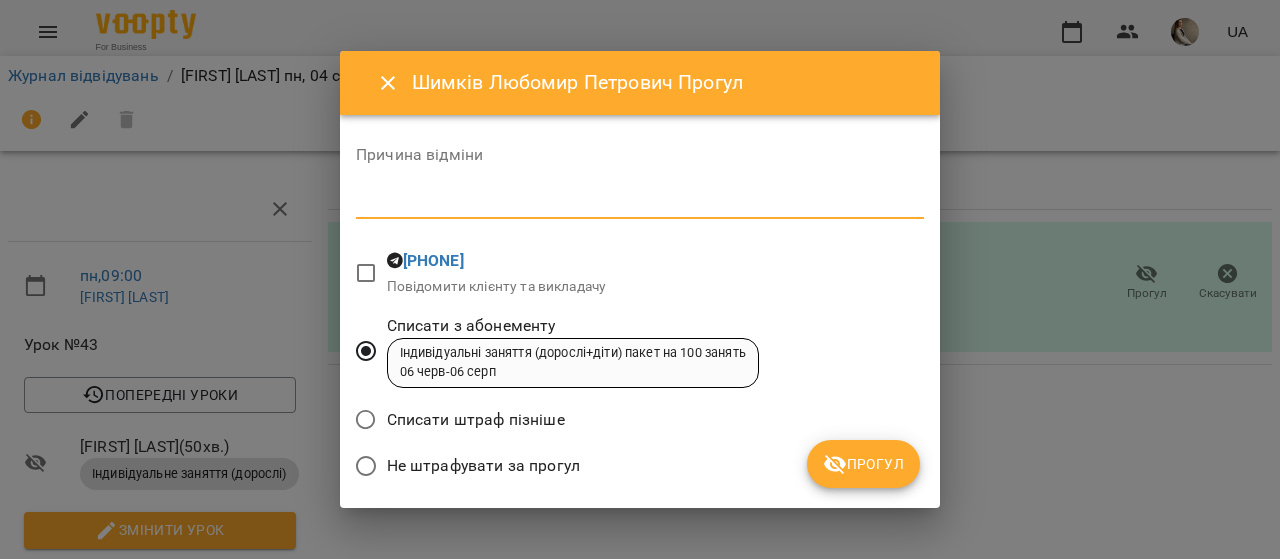 click at bounding box center [640, 202] 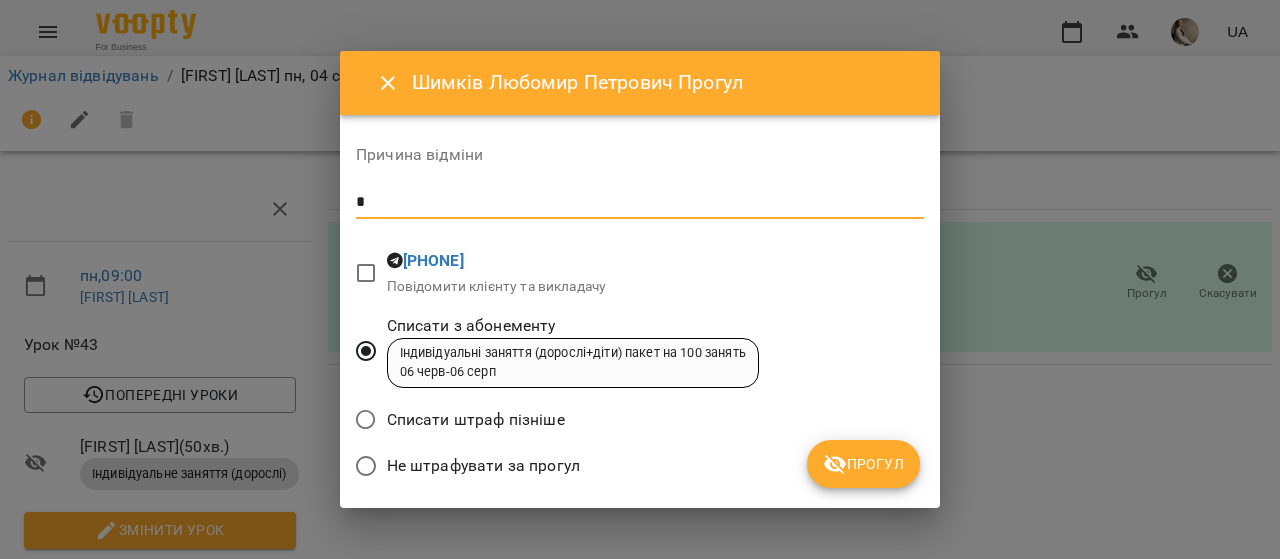 type on "*" 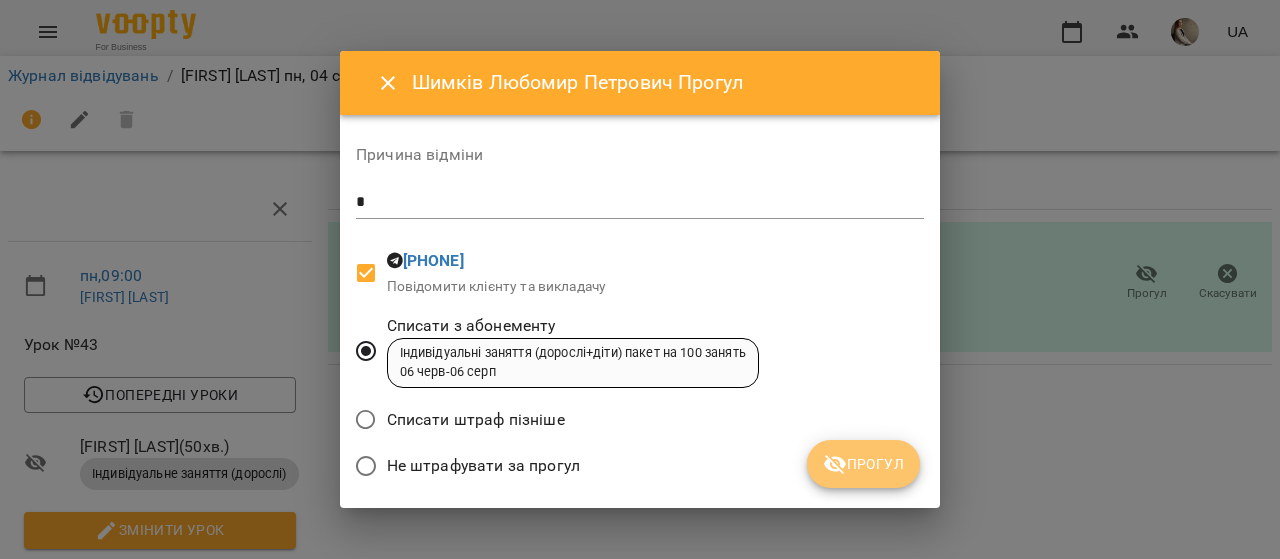 click on "Прогул" at bounding box center (863, 464) 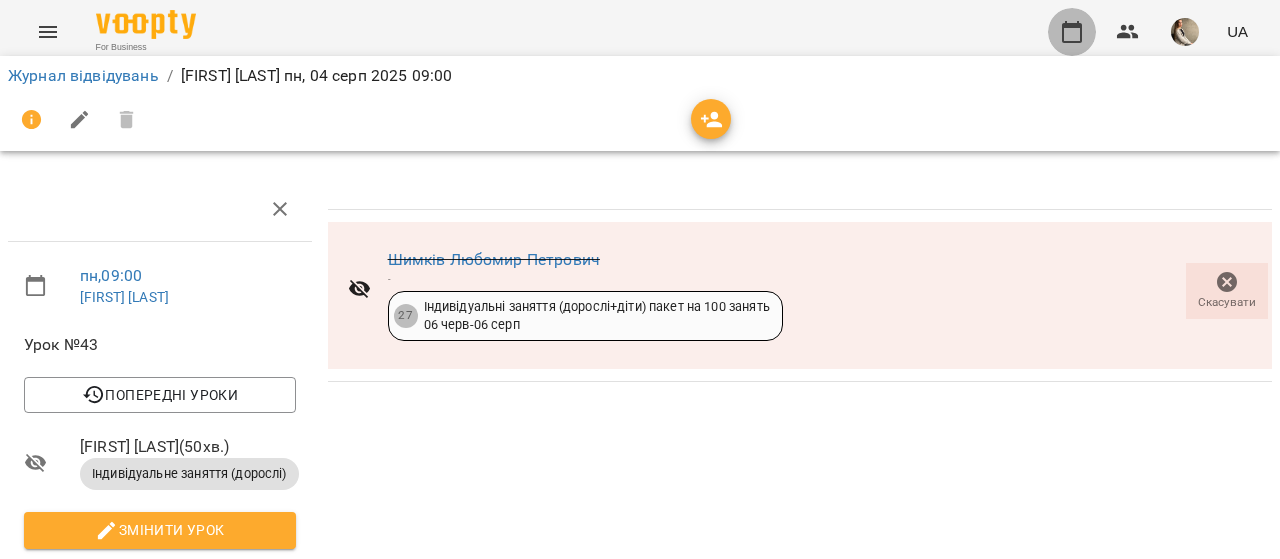 click at bounding box center [1072, 32] 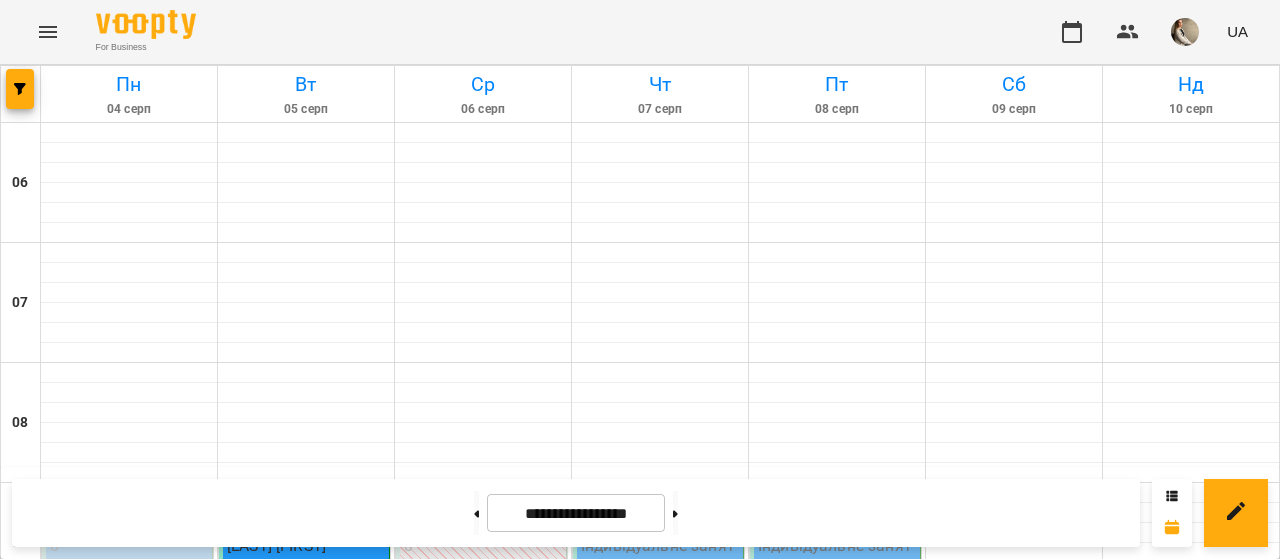 scroll, scrollTop: 1455, scrollLeft: 0, axis: vertical 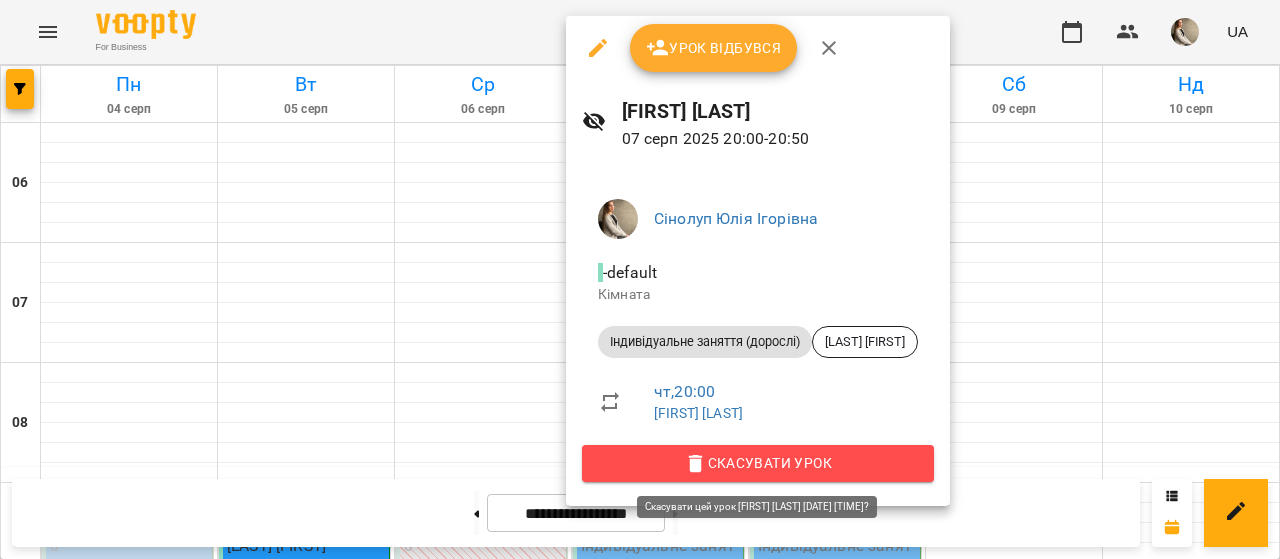 click on "Скасувати Урок" at bounding box center [758, 463] 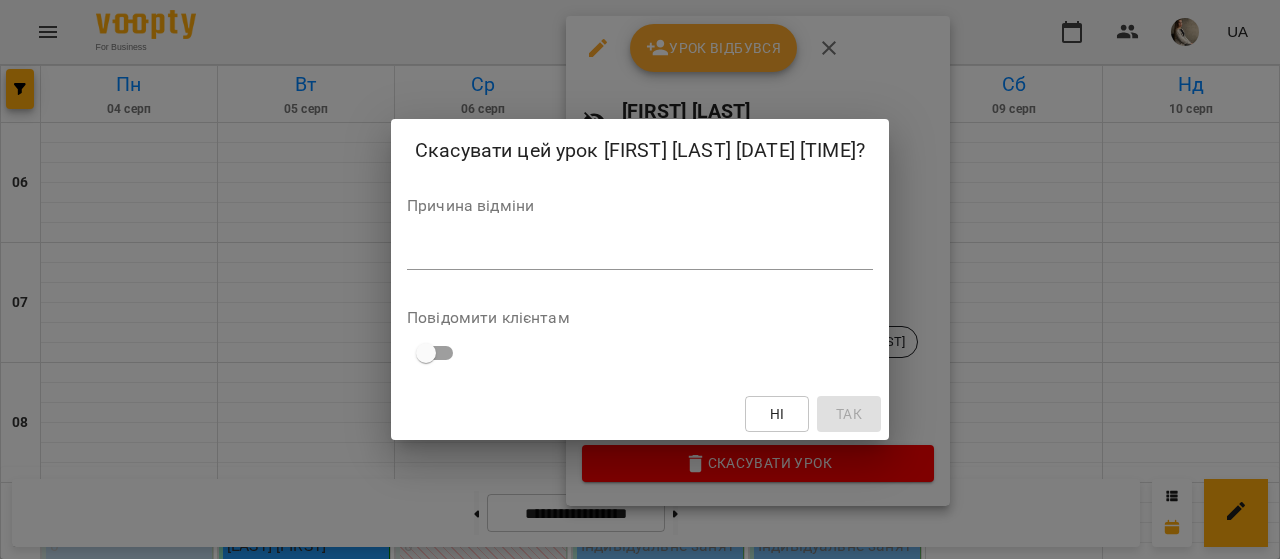 click at bounding box center [640, 253] 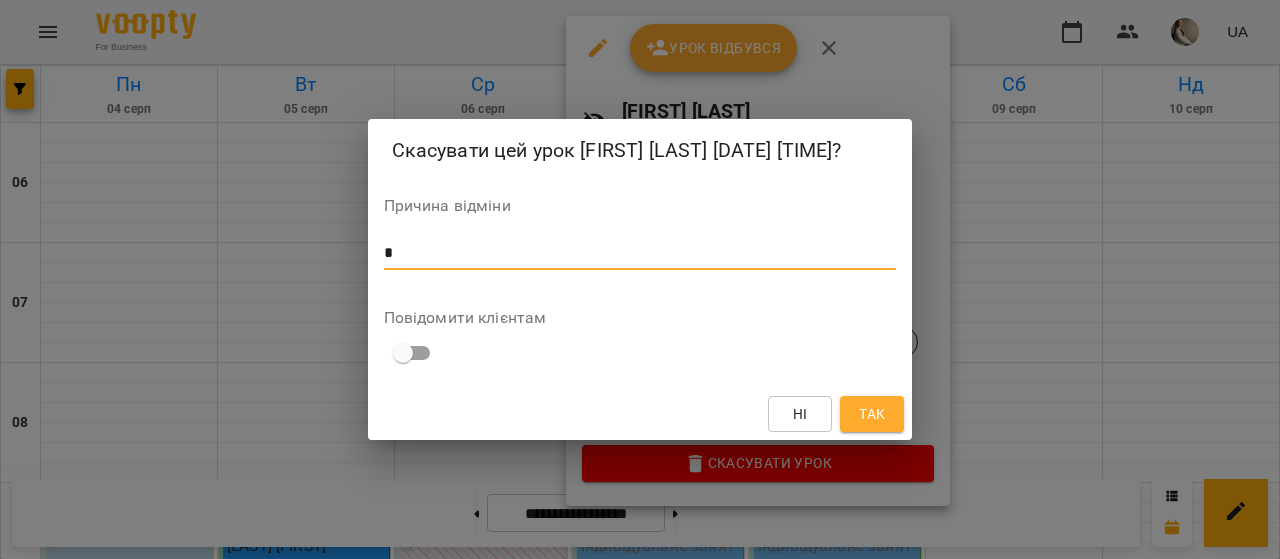 type on "*" 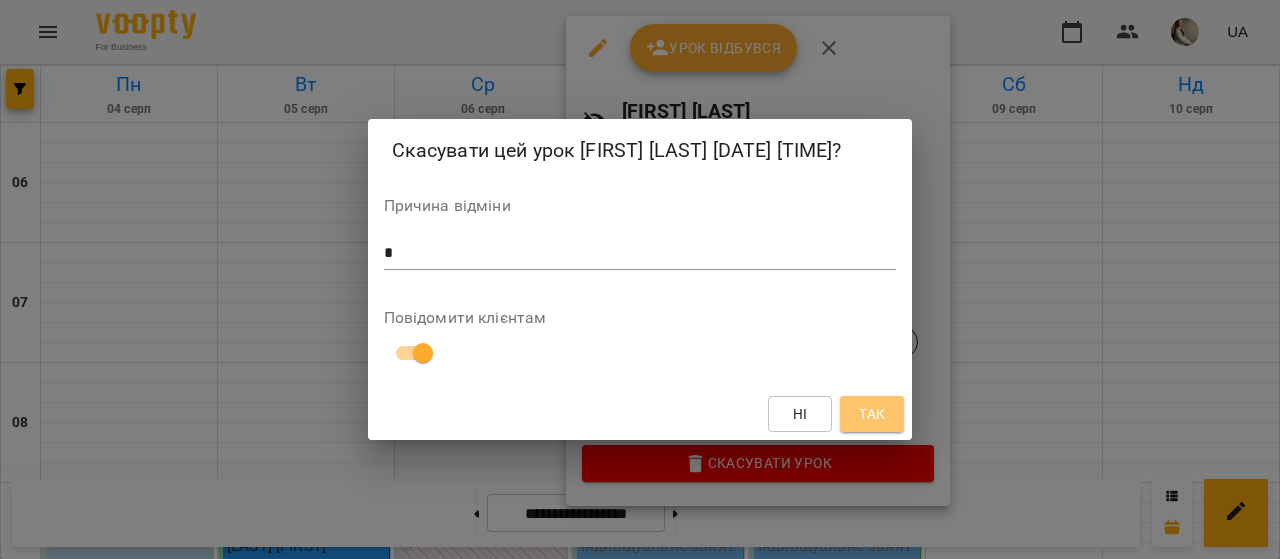 click on "Так" at bounding box center [872, 414] 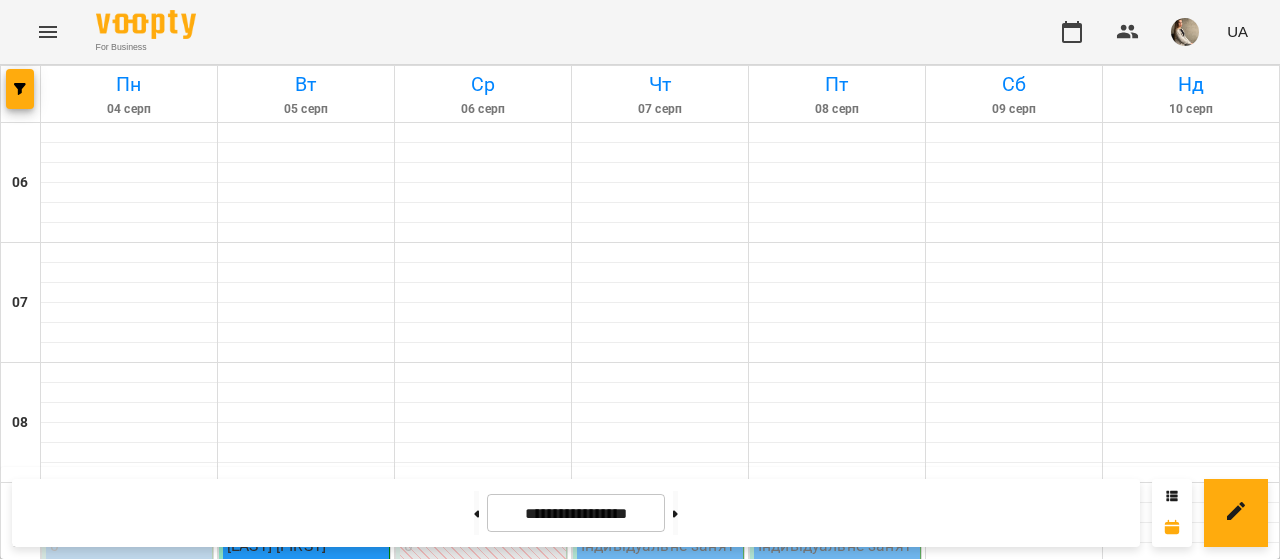 scroll, scrollTop: 310, scrollLeft: 0, axis: vertical 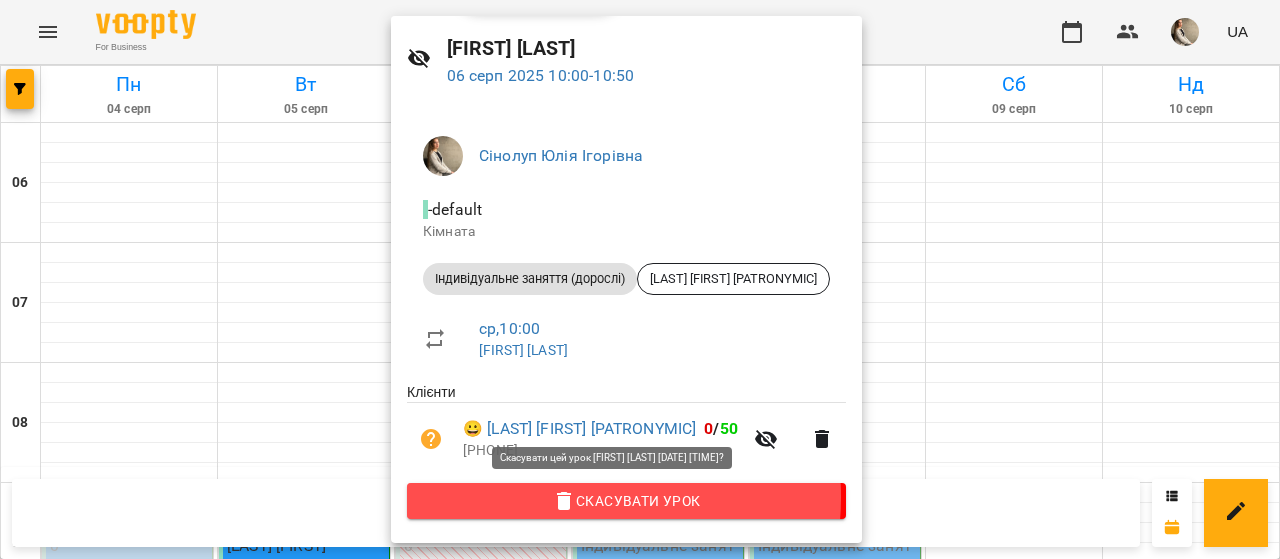 click 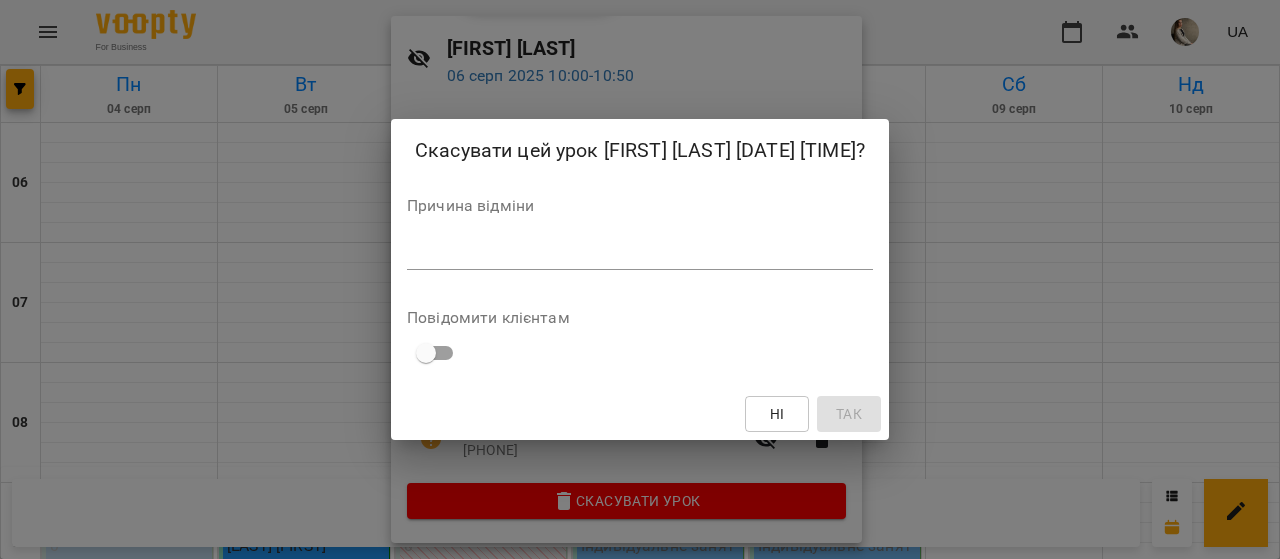 click on "*" at bounding box center [640, 254] 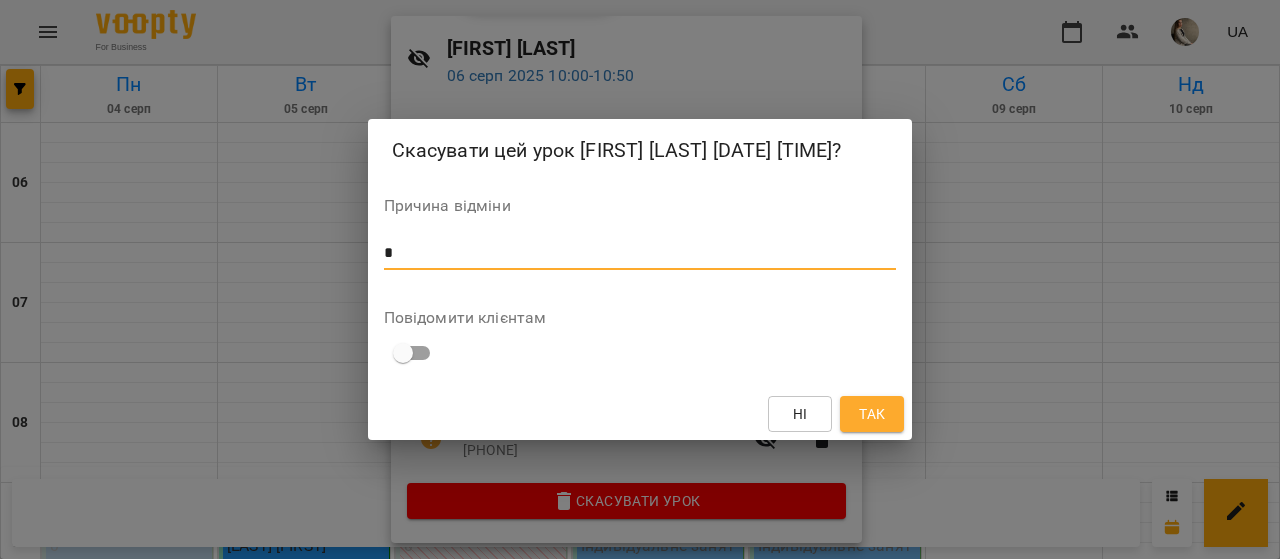 type on "*" 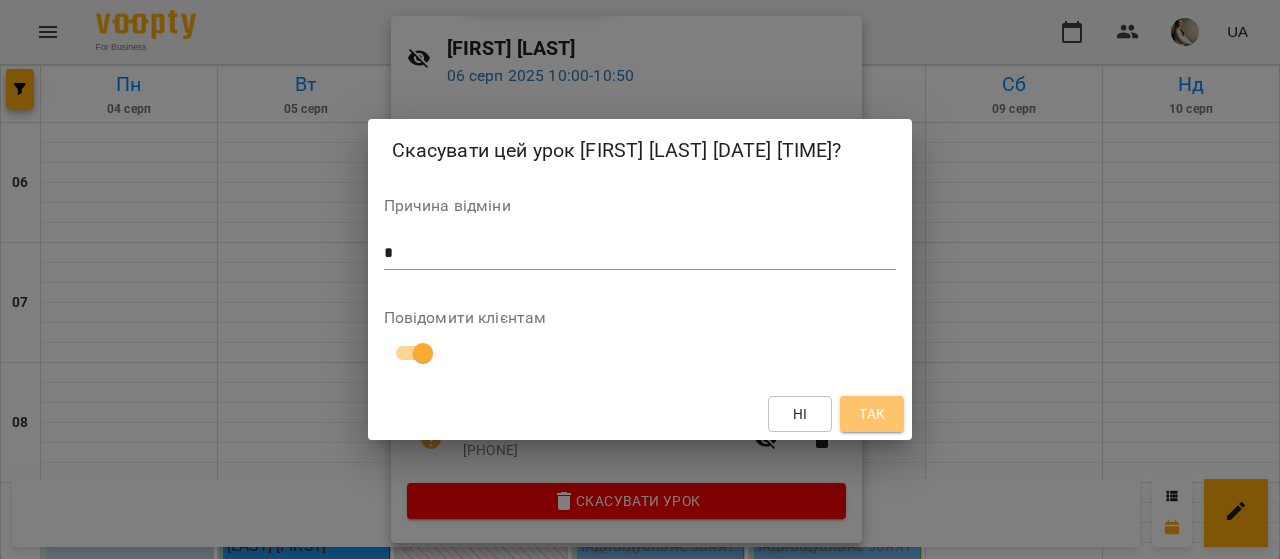 click on "Так" at bounding box center (872, 414) 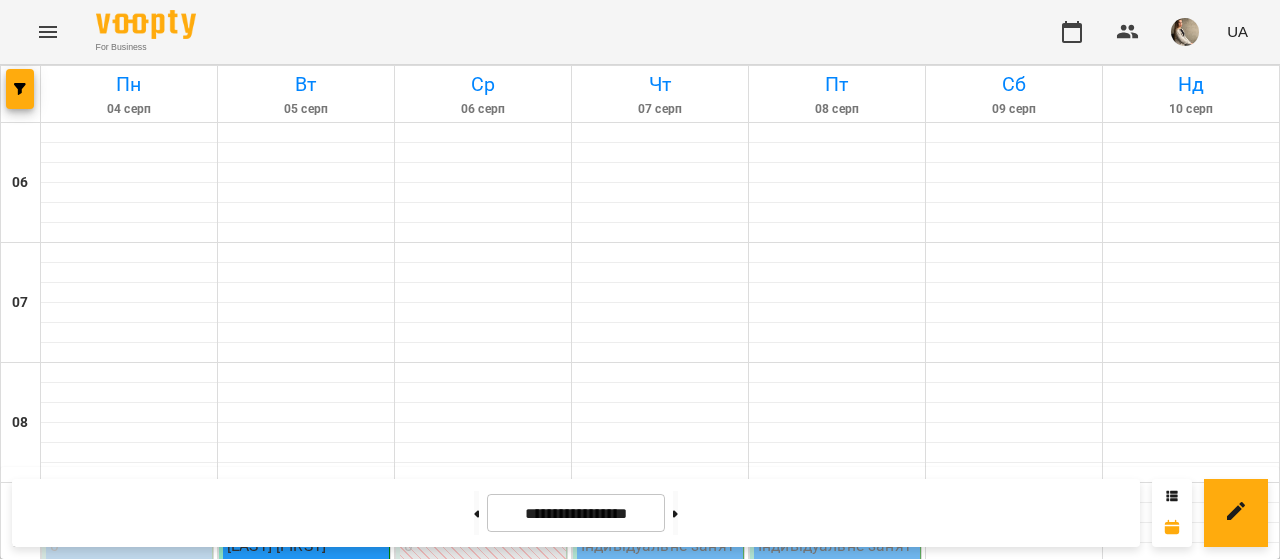 scroll, scrollTop: 0, scrollLeft: 0, axis: both 